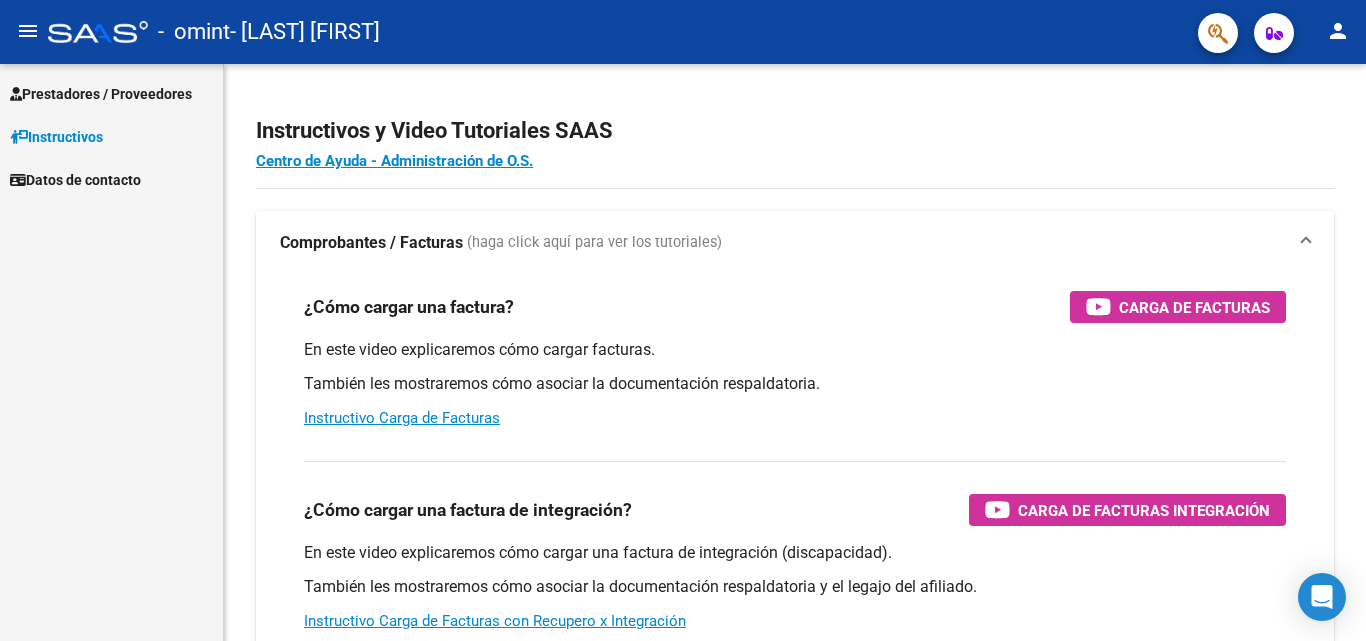scroll, scrollTop: 0, scrollLeft: 0, axis: both 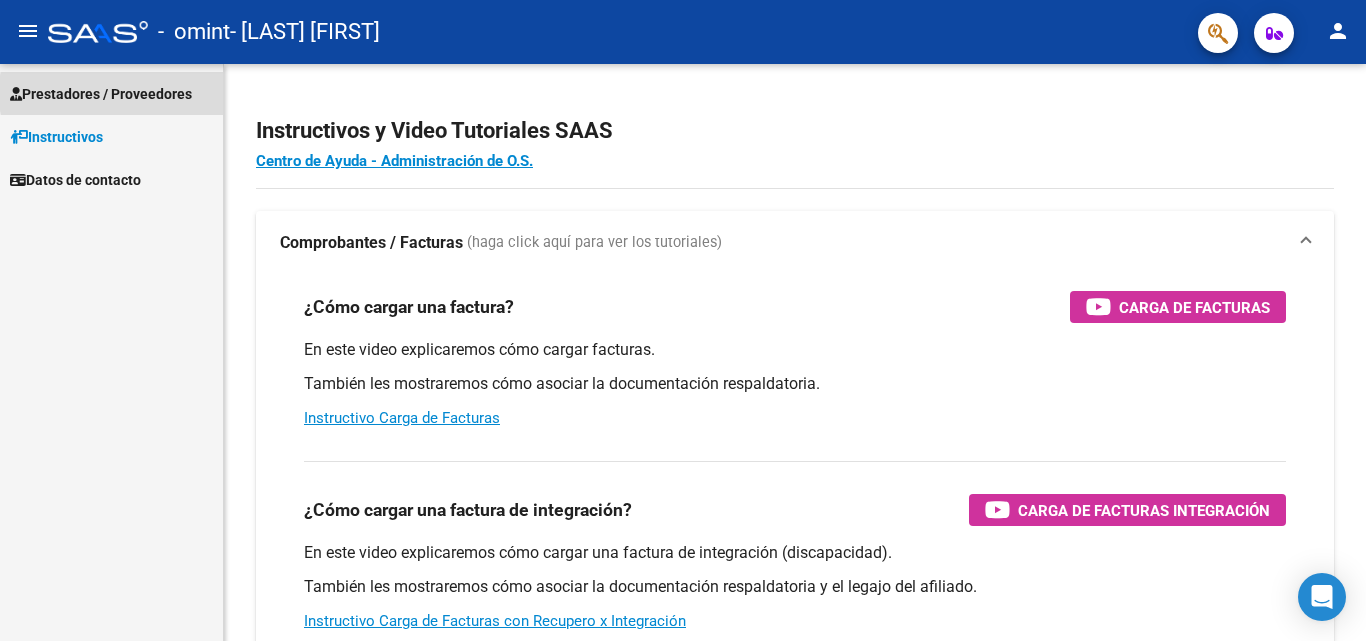 click on "Prestadores / Proveedores" at bounding box center (101, 94) 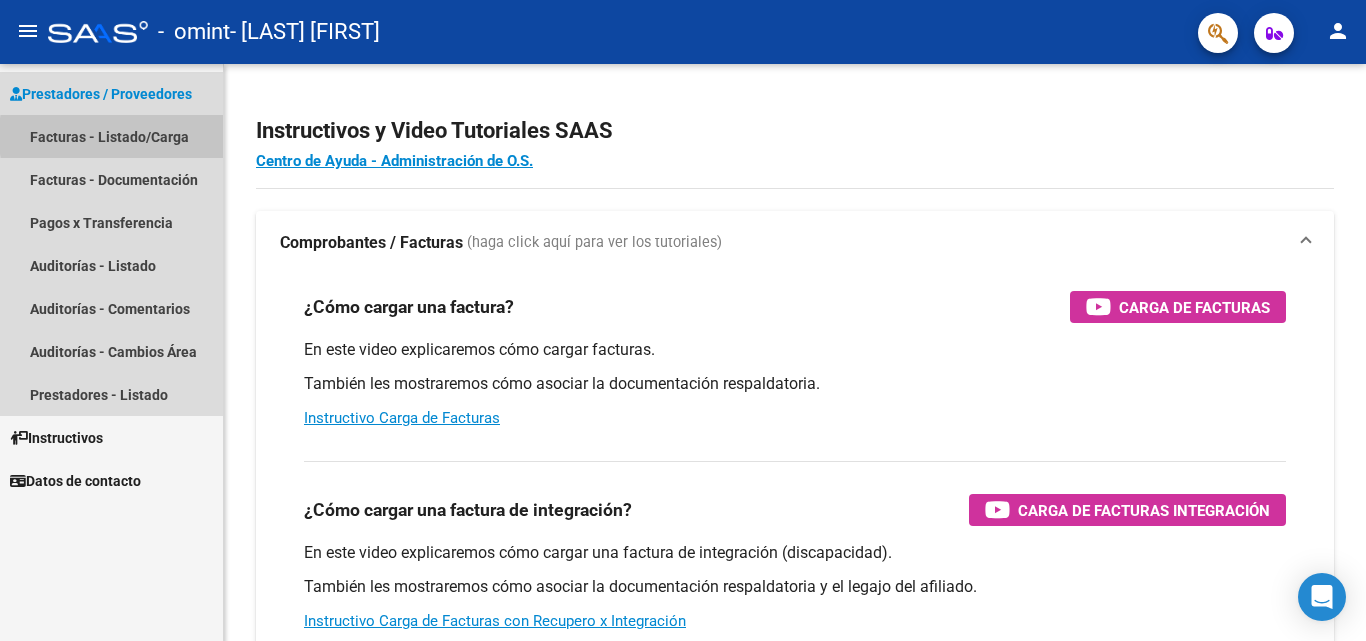 click on "Facturas - Listado/Carga" at bounding box center [111, 136] 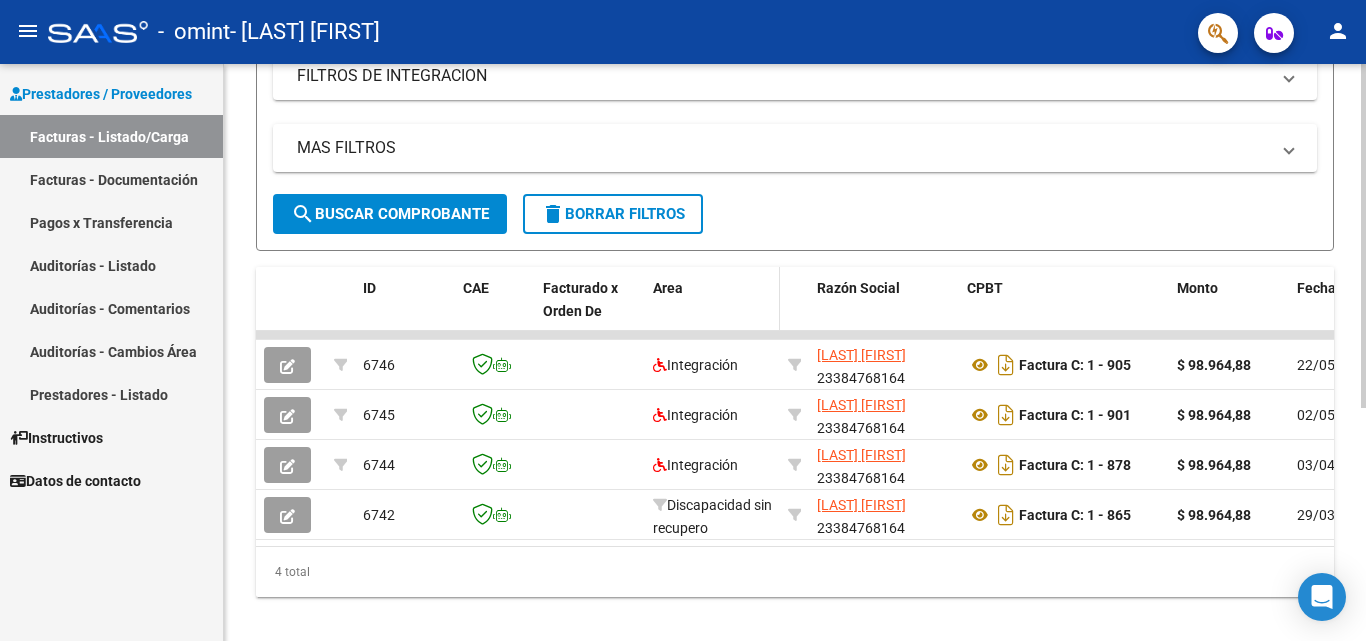 scroll, scrollTop: 391, scrollLeft: 0, axis: vertical 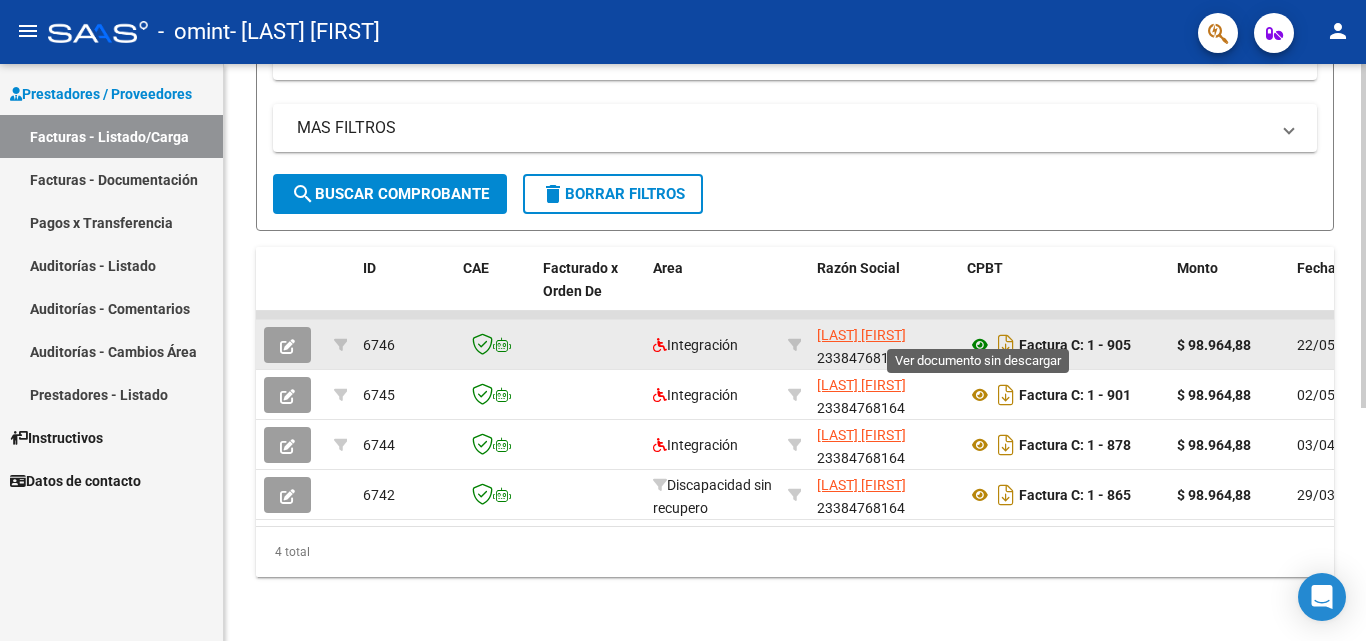 click 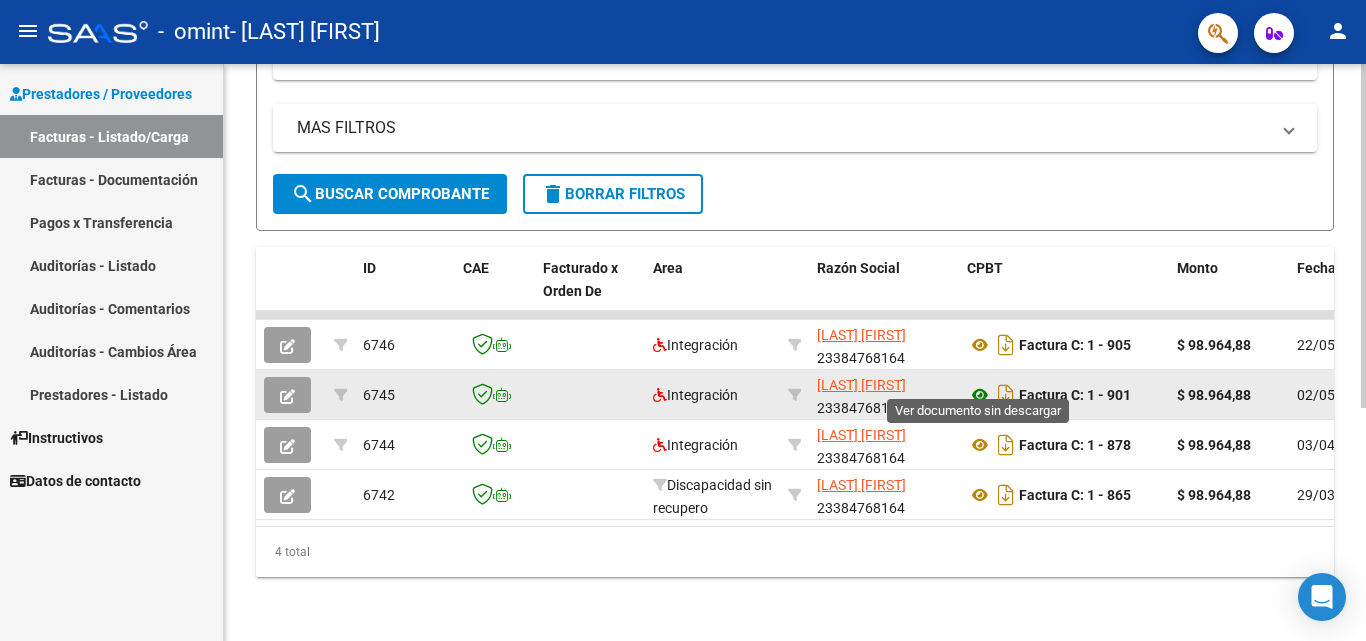 click 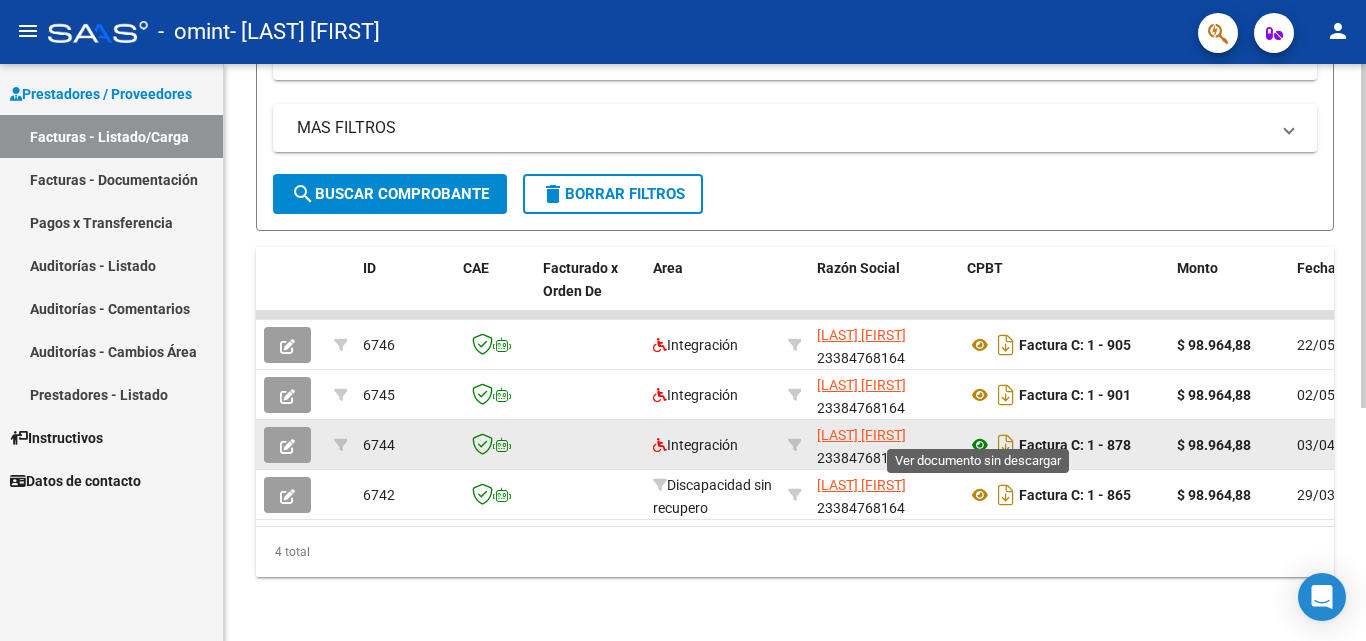 click 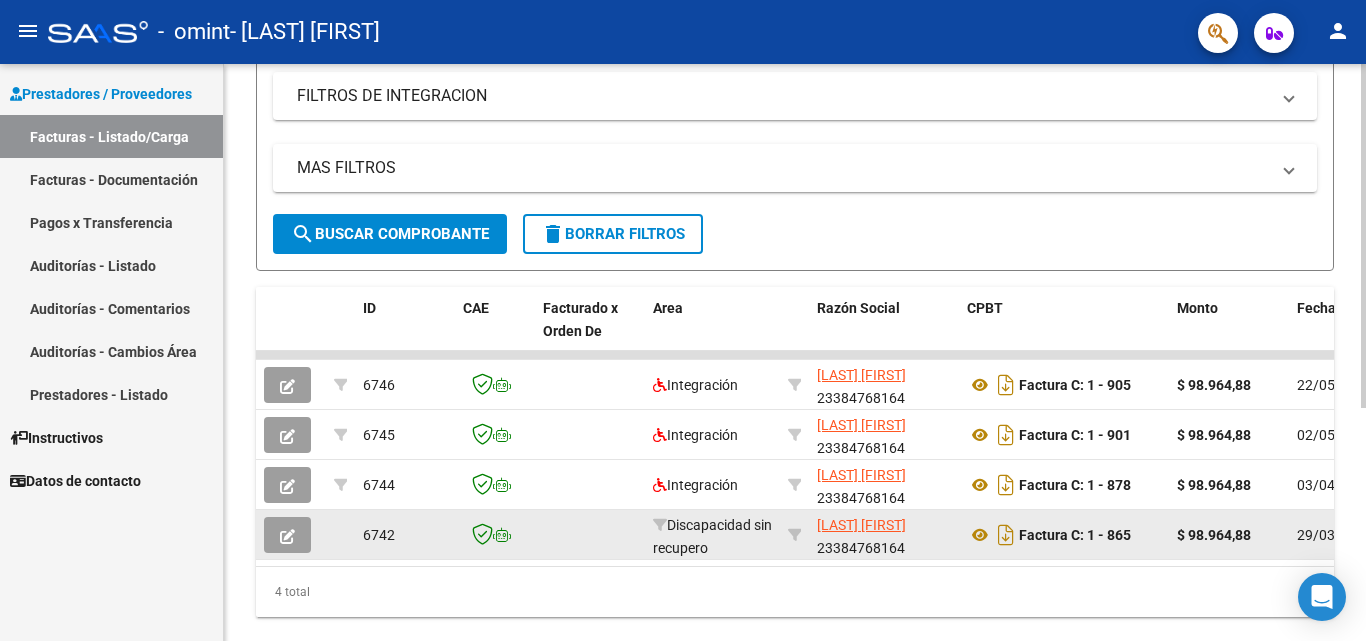 scroll, scrollTop: 334, scrollLeft: 0, axis: vertical 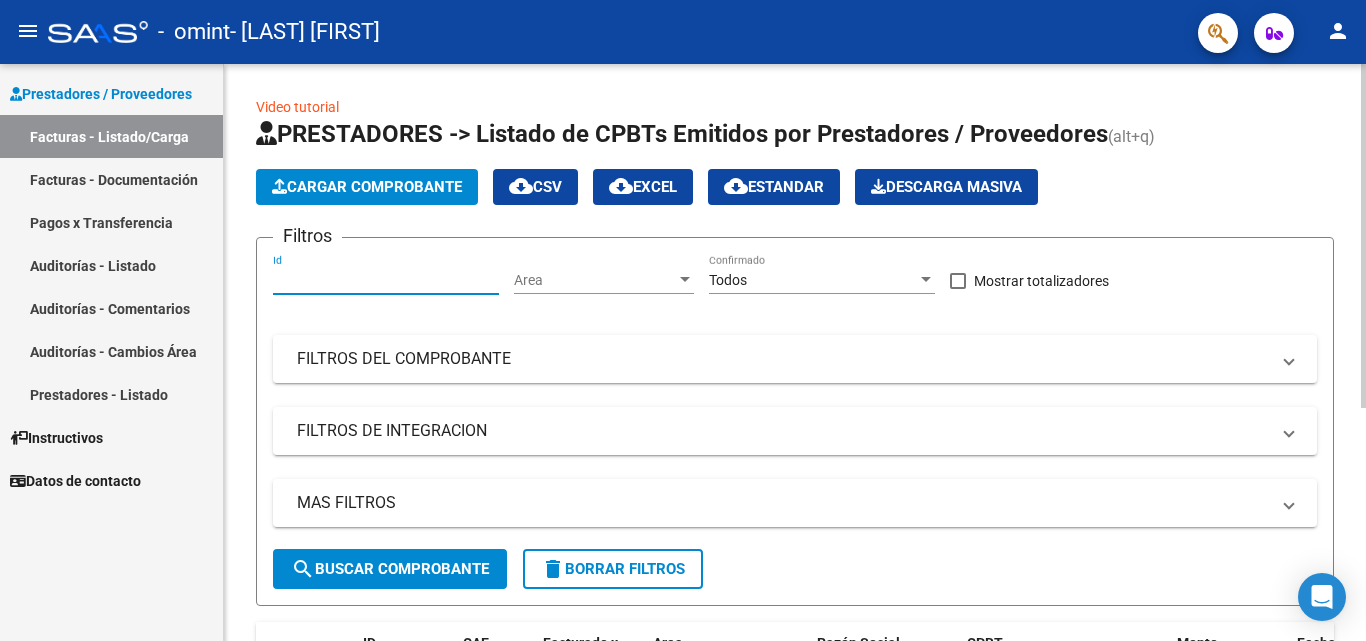 click on "Id" at bounding box center (386, 280) 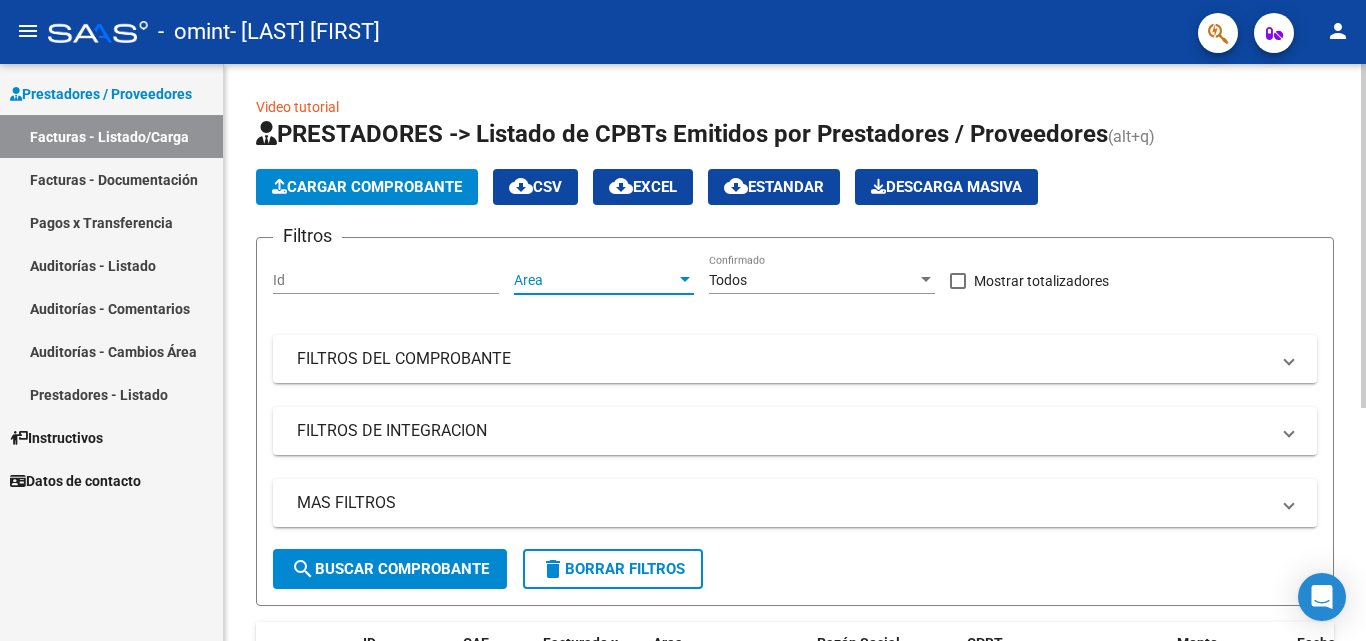 click on "Area" at bounding box center (595, 280) 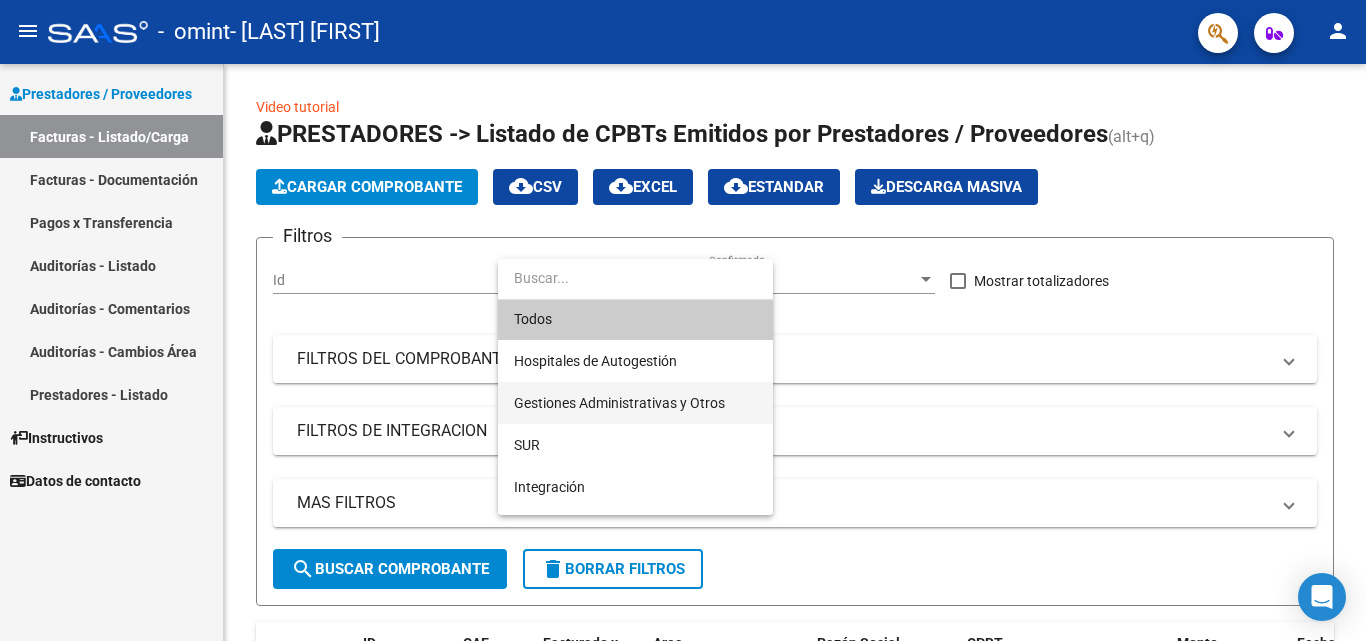 scroll, scrollTop: 0, scrollLeft: 0, axis: both 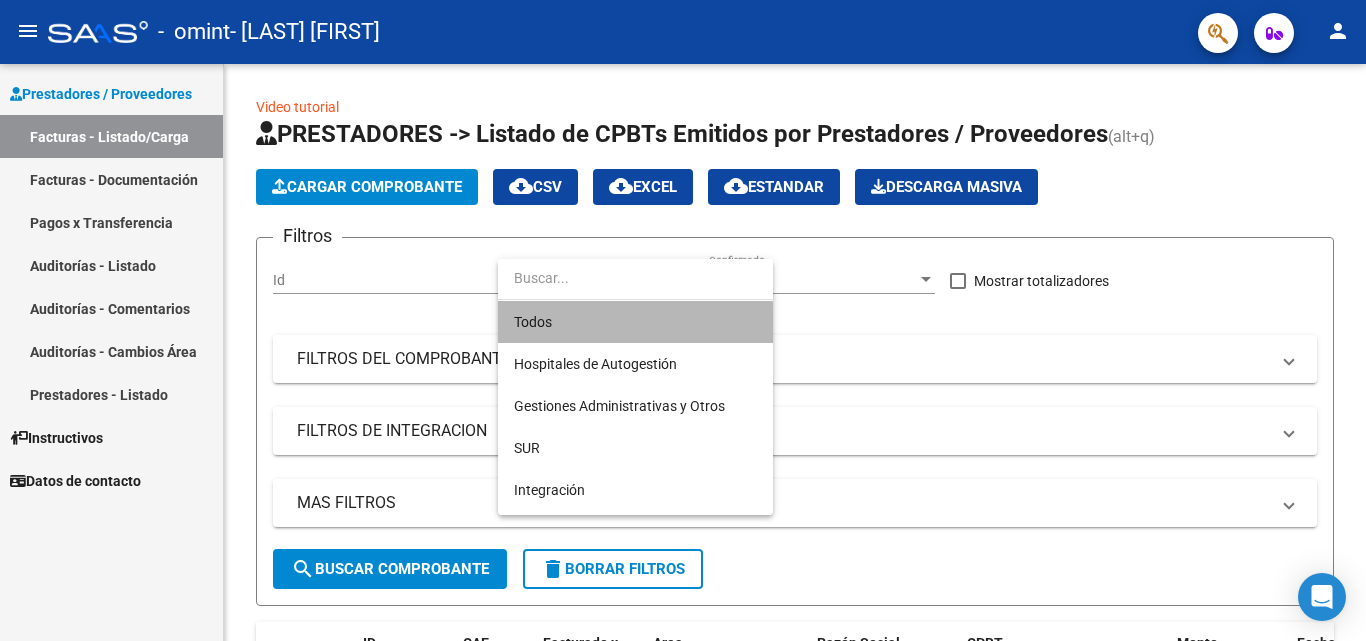 click on "Todos" at bounding box center (635, 322) 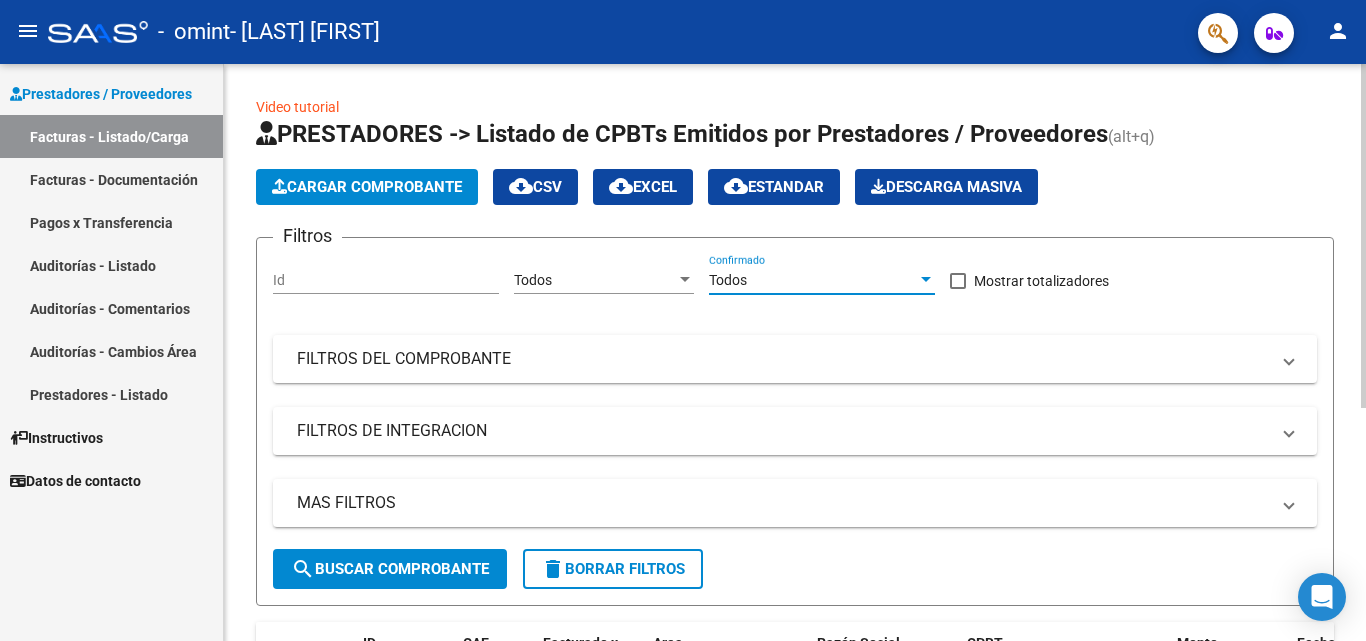 click on "Todos" at bounding box center (813, 280) 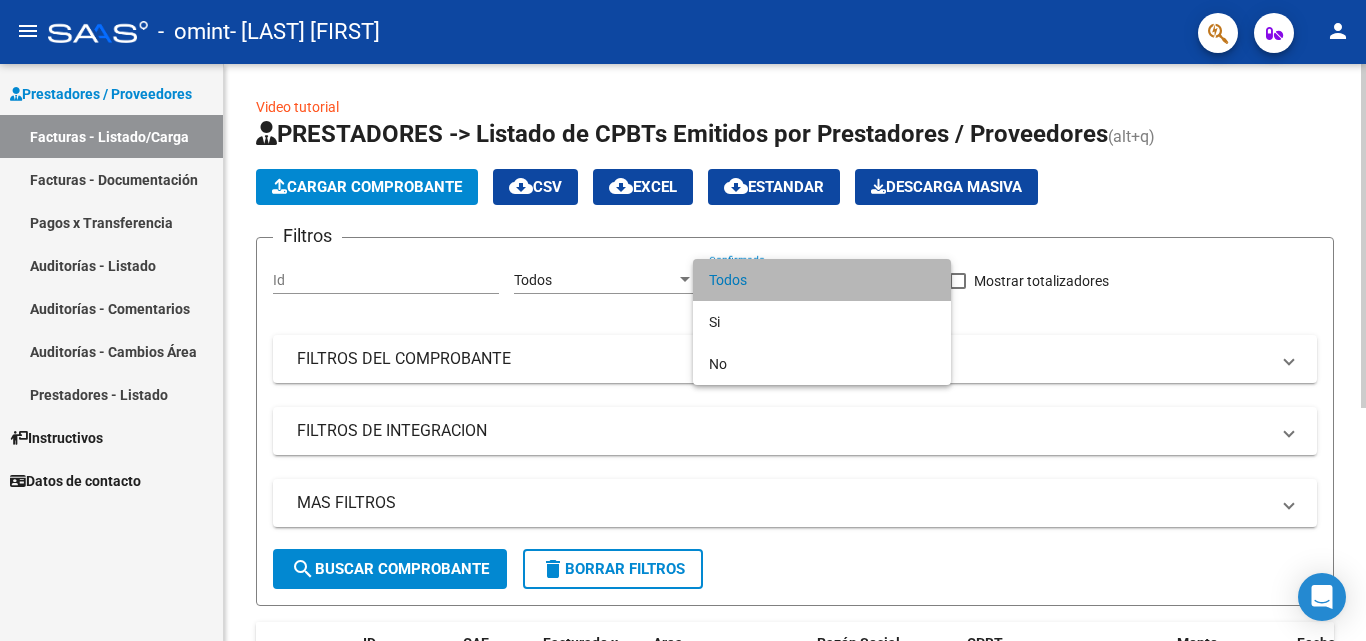 click on "Todos" at bounding box center (822, 280) 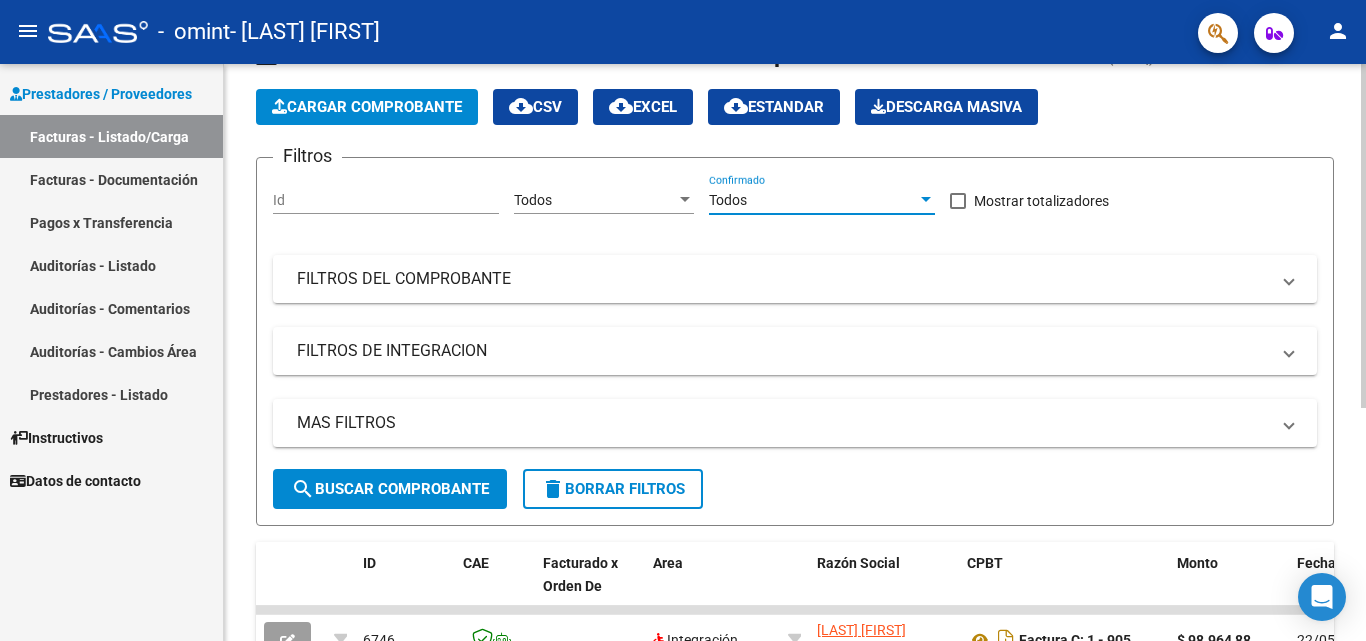 scroll, scrollTop: 89, scrollLeft: 0, axis: vertical 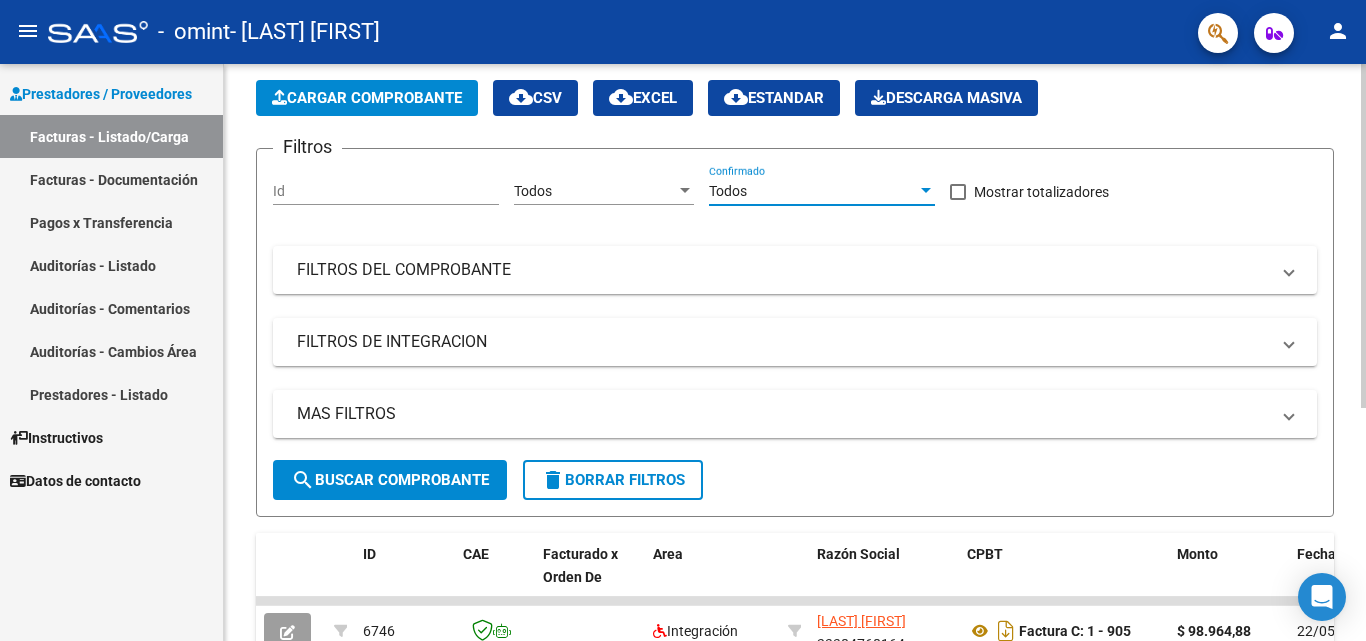 click on "FILTROS DEL COMPROBANTE" at bounding box center (795, 270) 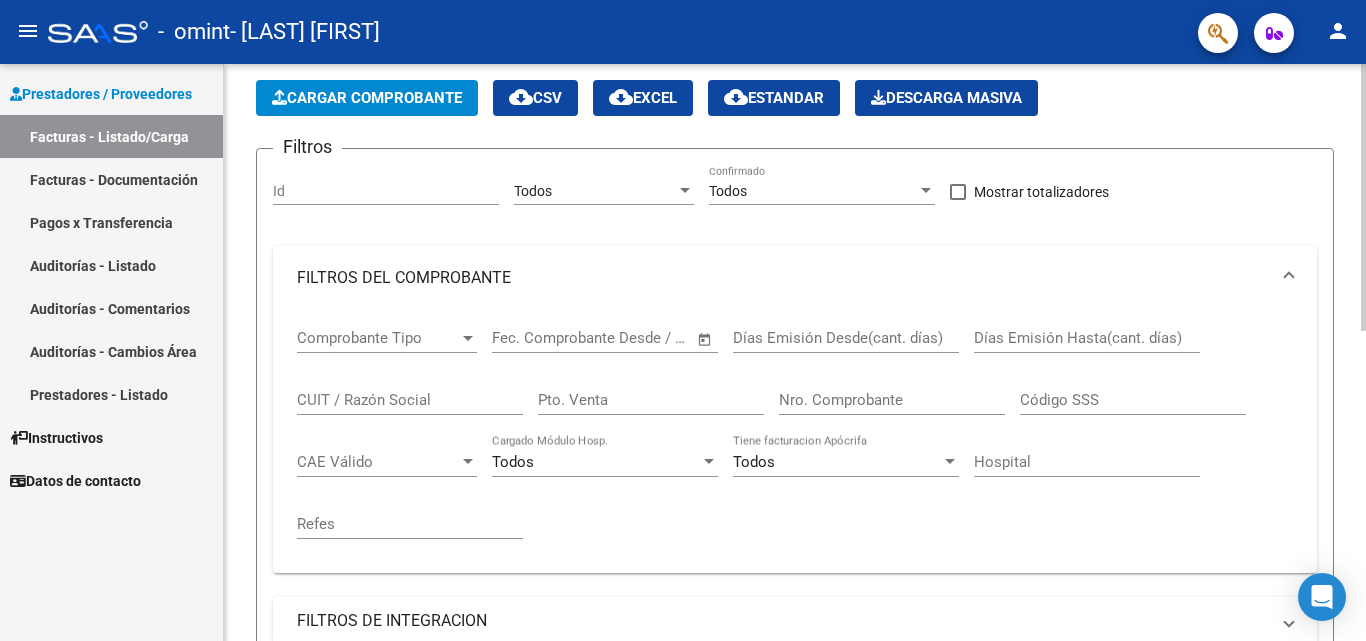 click on "FILTROS DEL COMPROBANTE" at bounding box center (783, 278) 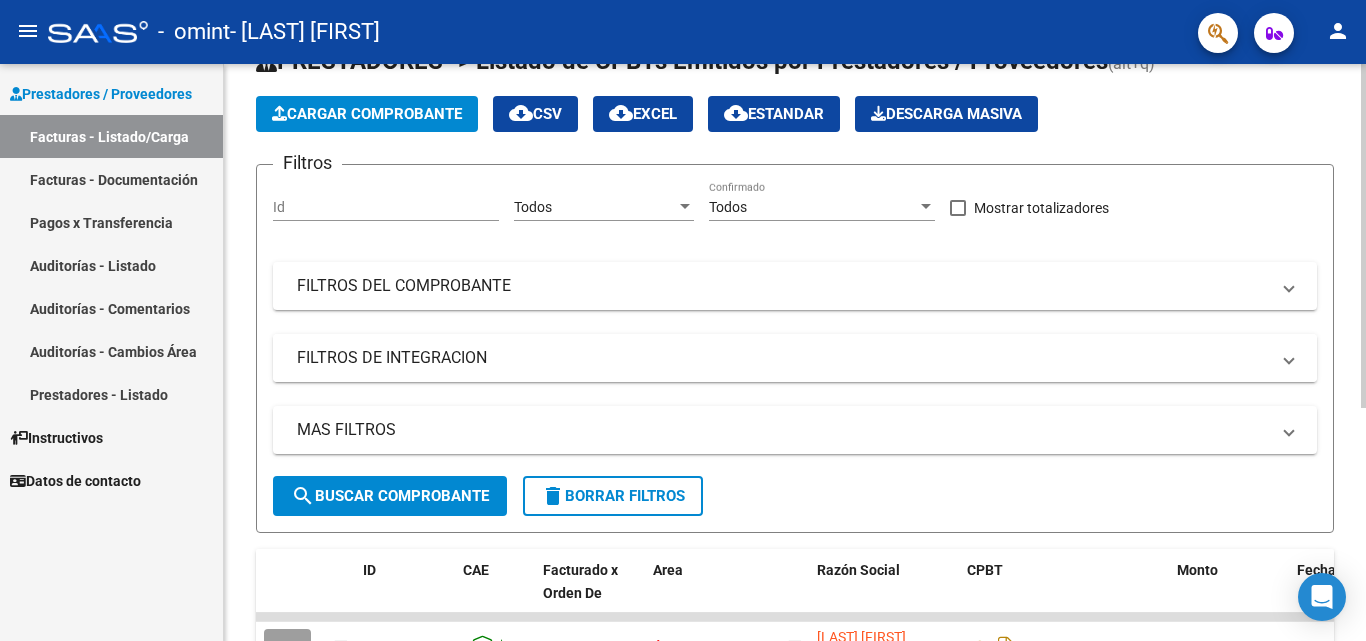 scroll, scrollTop: 0, scrollLeft: 0, axis: both 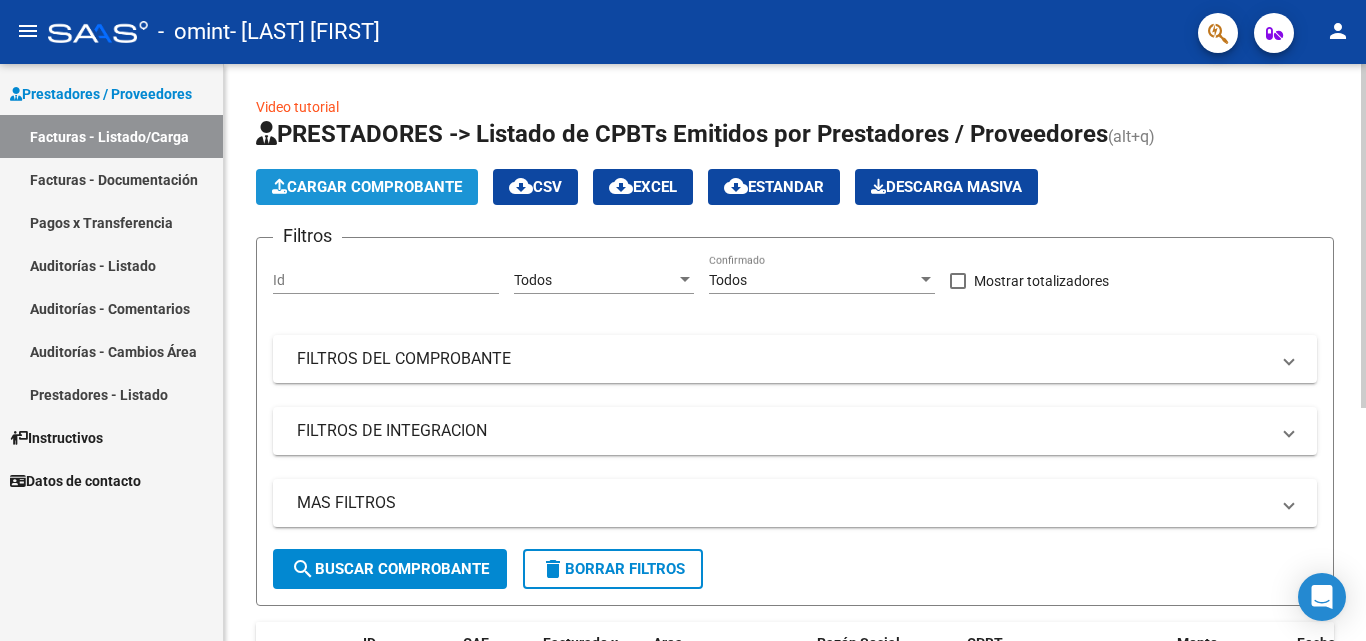 click on "Cargar Comprobante" 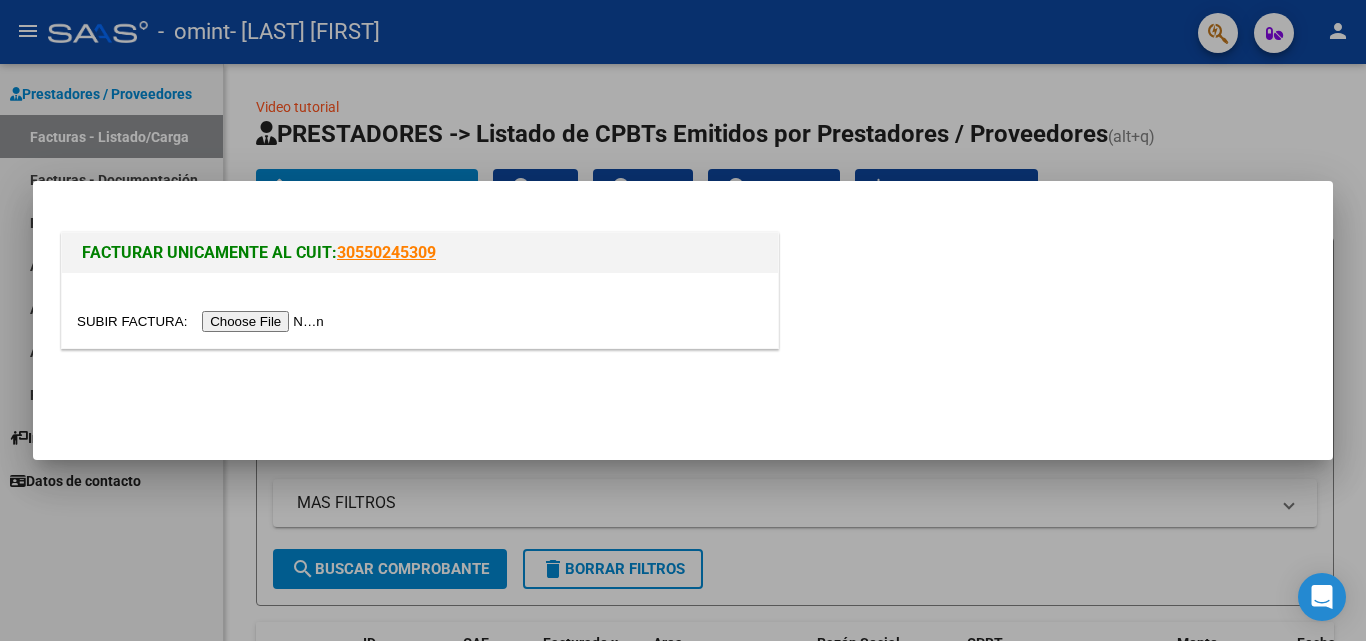 click at bounding box center (203, 321) 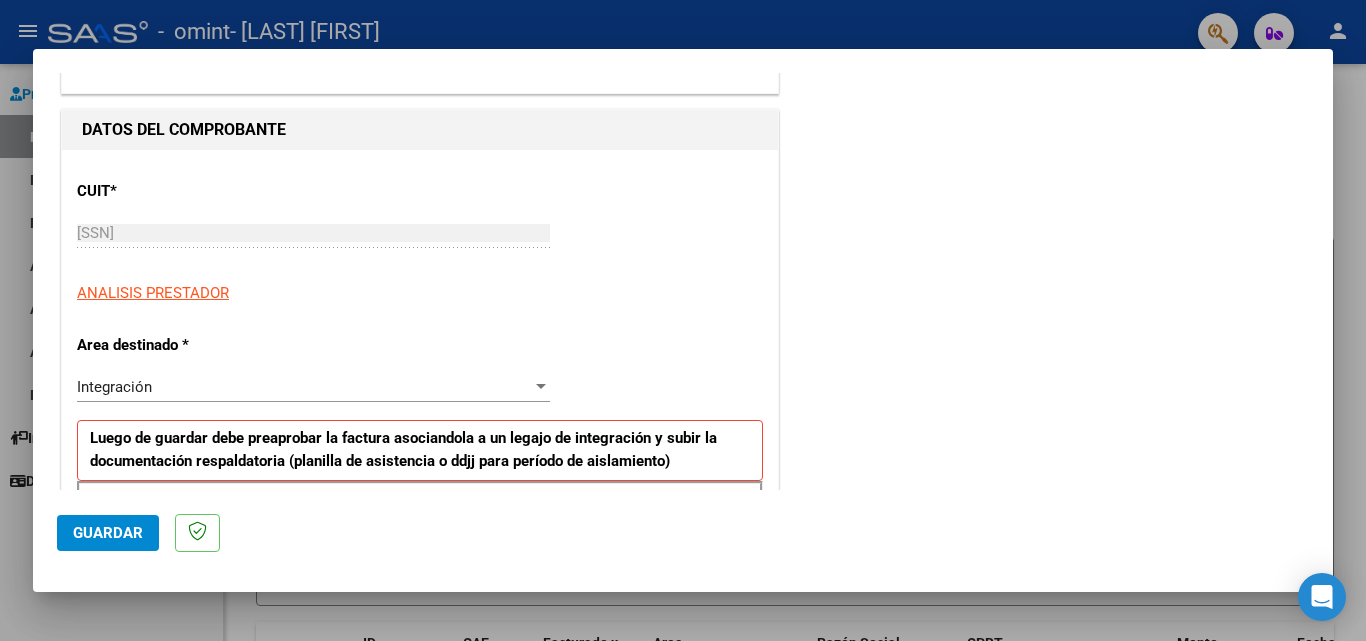 scroll, scrollTop: 184, scrollLeft: 0, axis: vertical 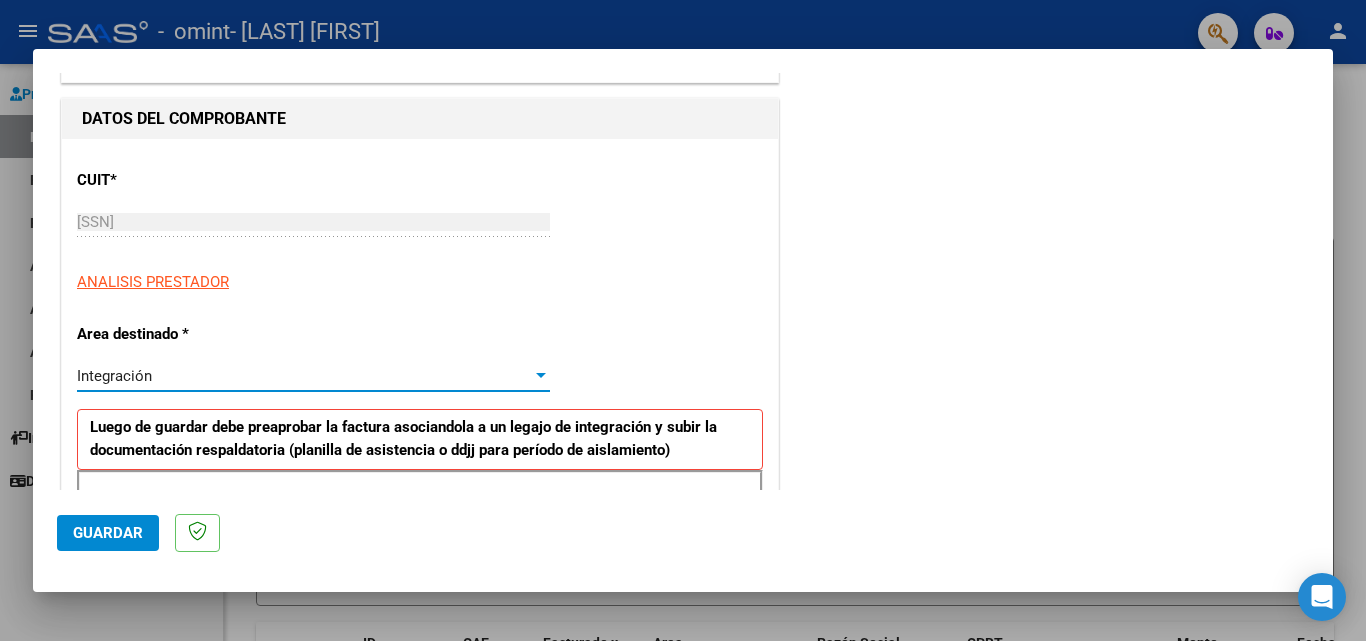 click on "Integración" at bounding box center (304, 376) 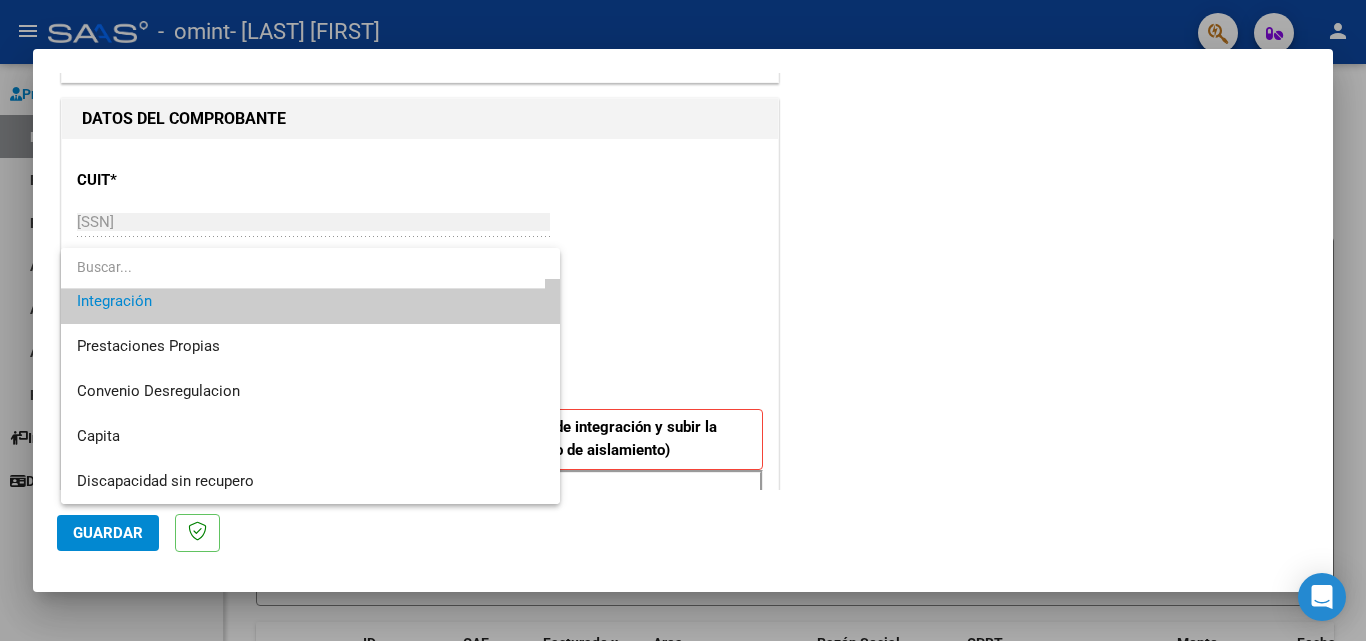 scroll, scrollTop: 0, scrollLeft: 0, axis: both 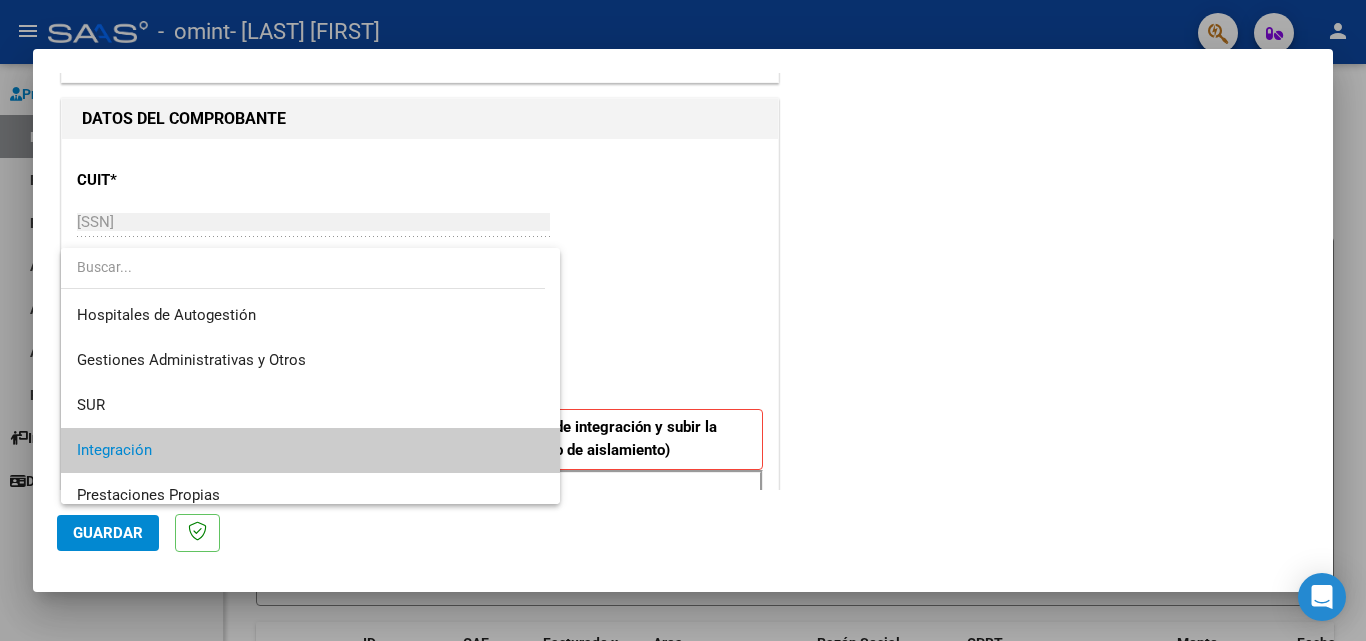 click on "Integración" at bounding box center (310, 450) 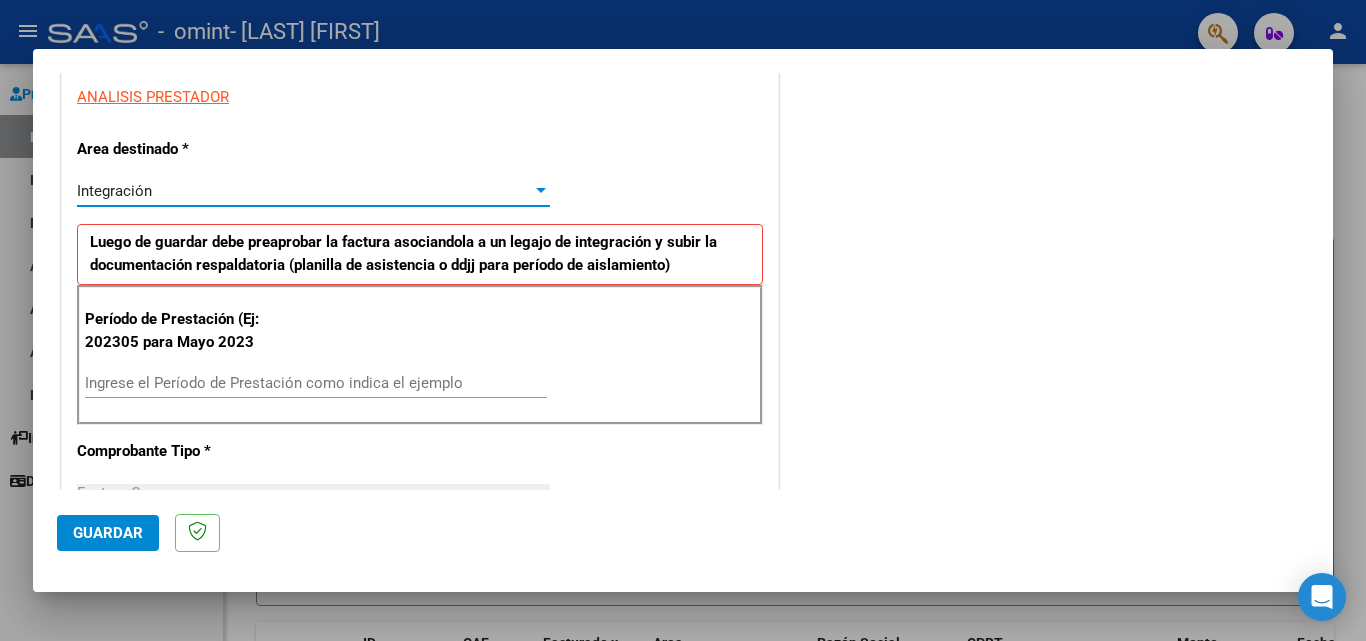 scroll, scrollTop: 371, scrollLeft: 0, axis: vertical 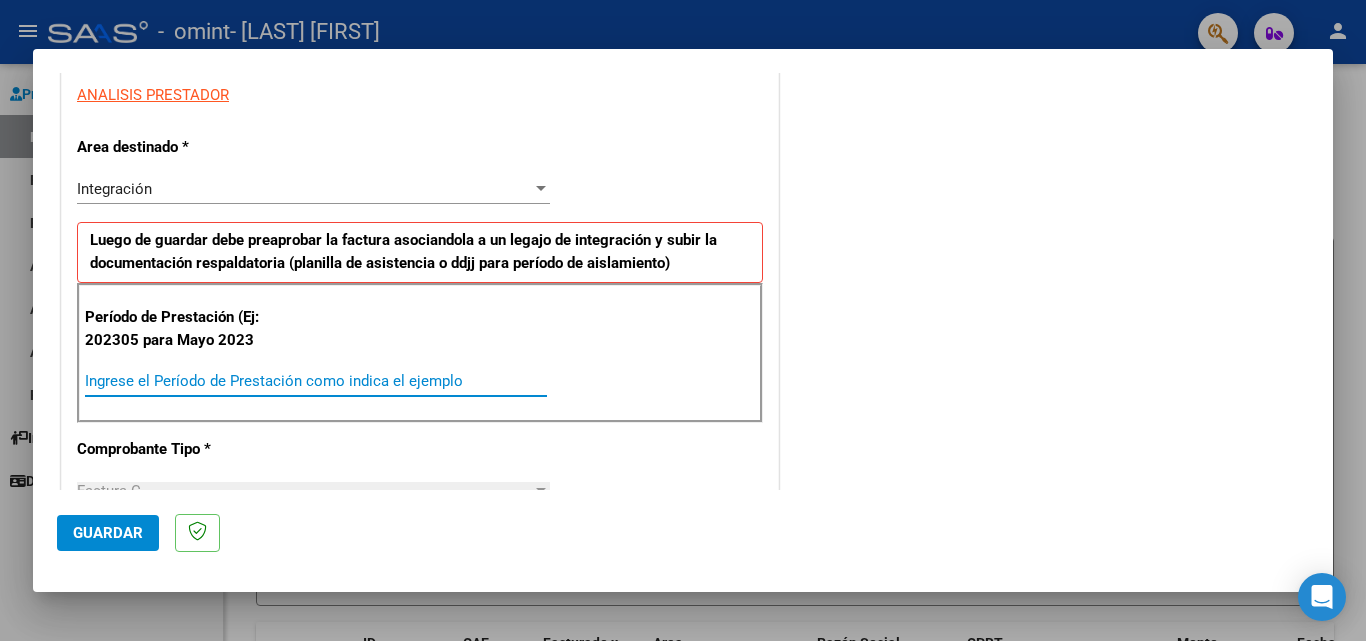 click on "Ingrese el Período de Prestación como indica el ejemplo" at bounding box center (316, 381) 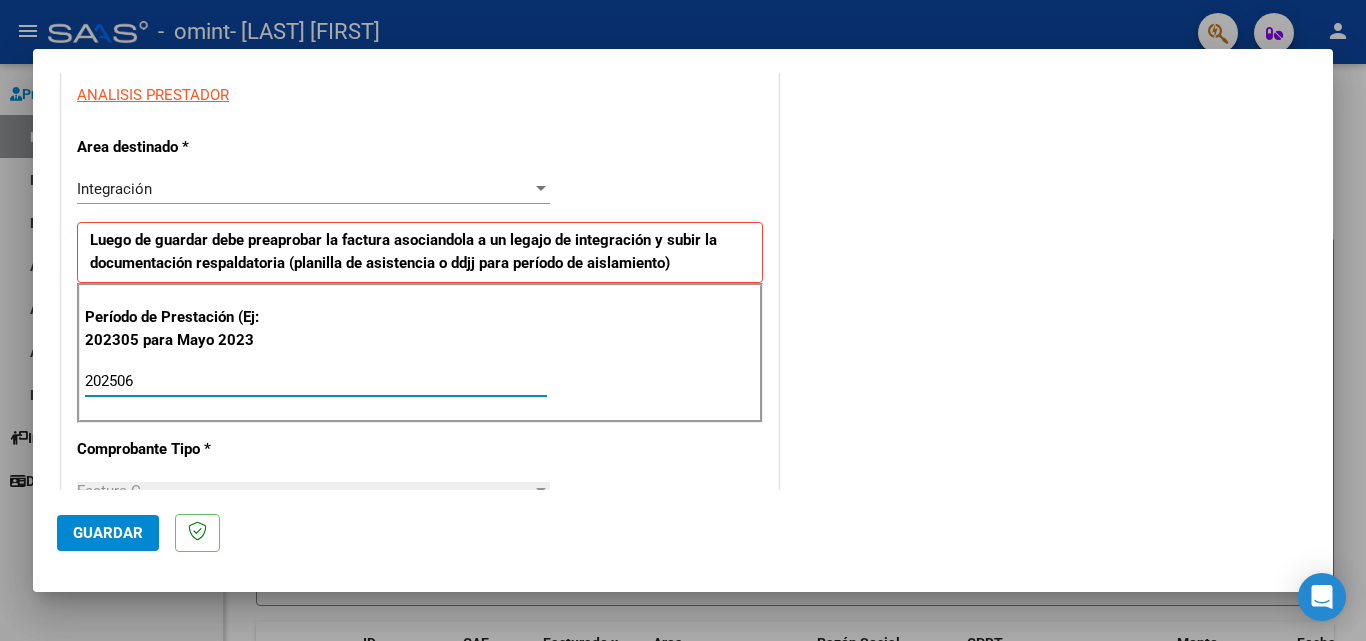 type on "202506" 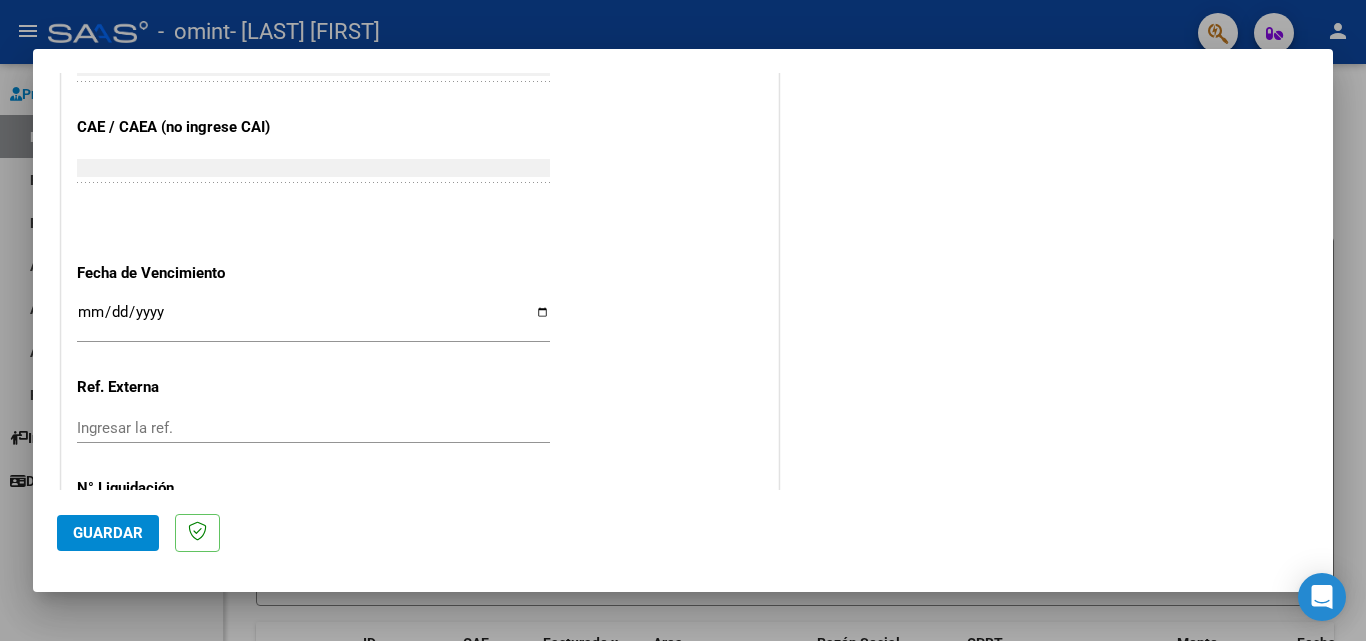 scroll, scrollTop: 1213, scrollLeft: 0, axis: vertical 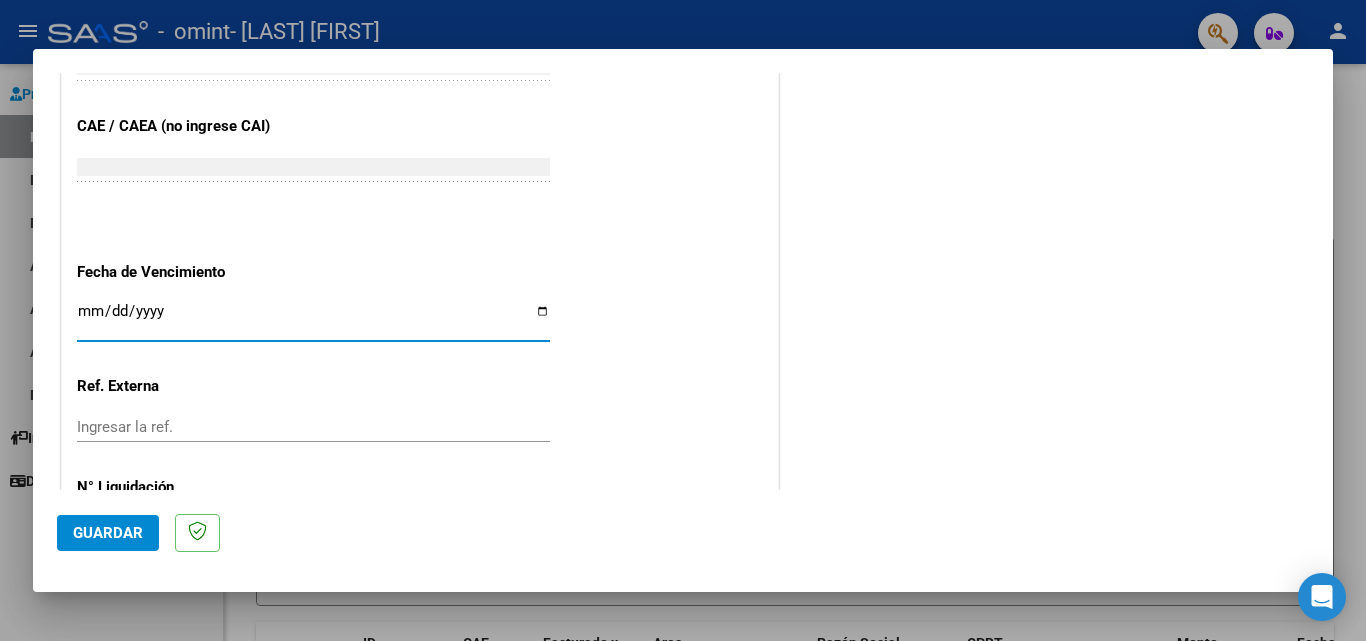 click on "Ingresar la fecha" at bounding box center (313, 319) 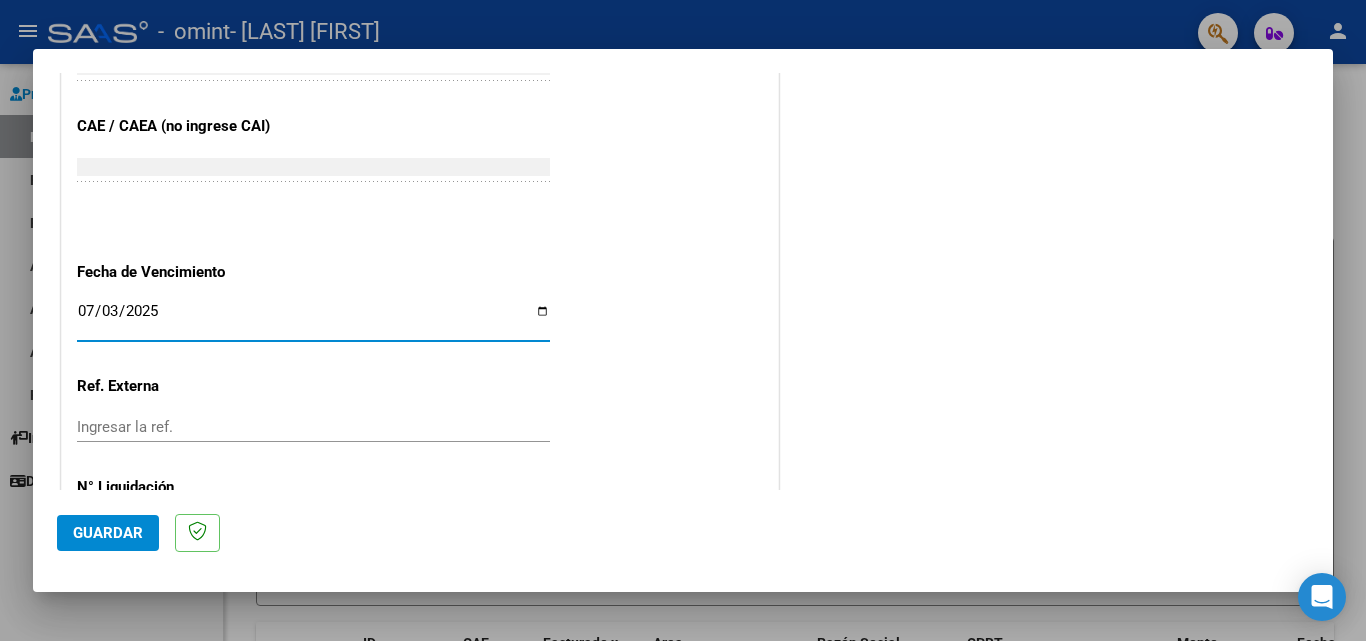 type on "2025-07-03" 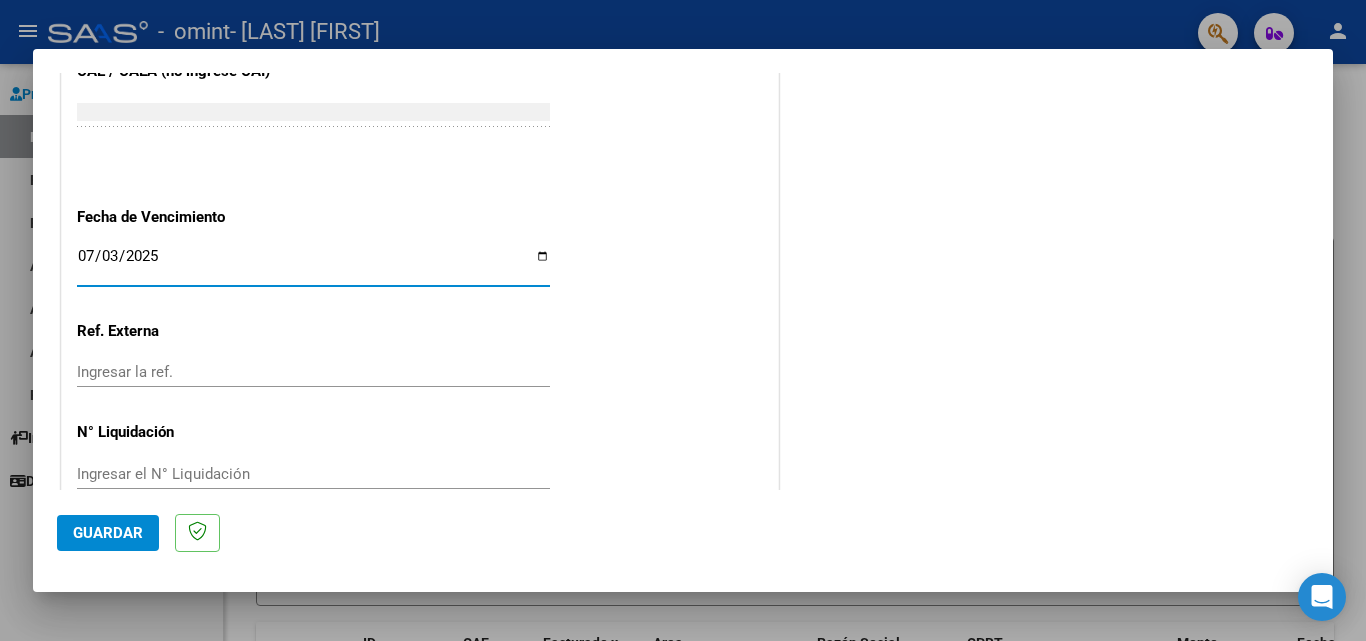scroll, scrollTop: 1290, scrollLeft: 0, axis: vertical 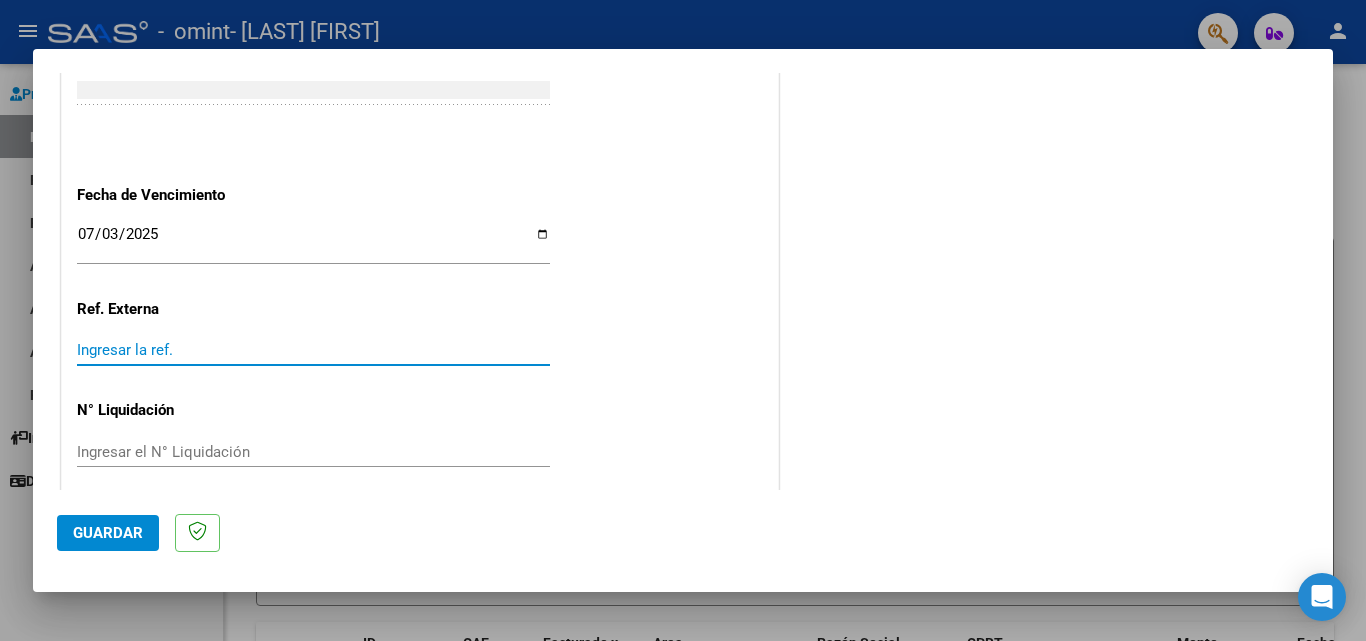 click on "Ingresar la ref." at bounding box center (313, 350) 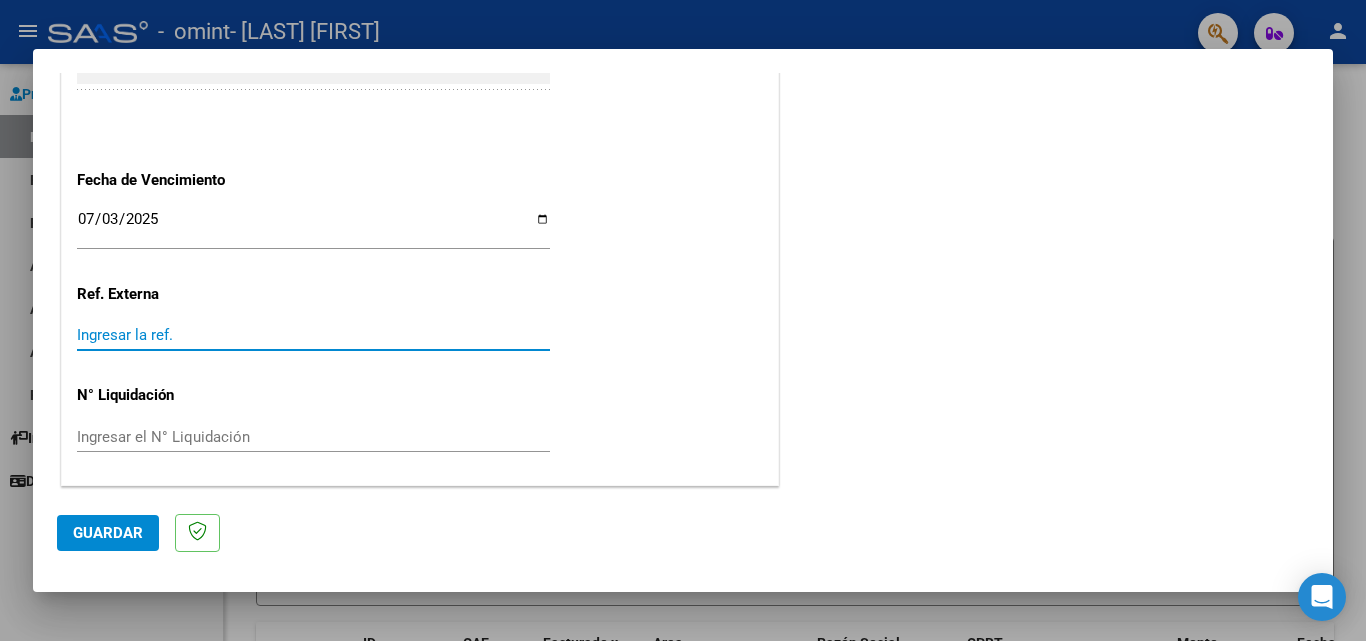 click on "Guardar" 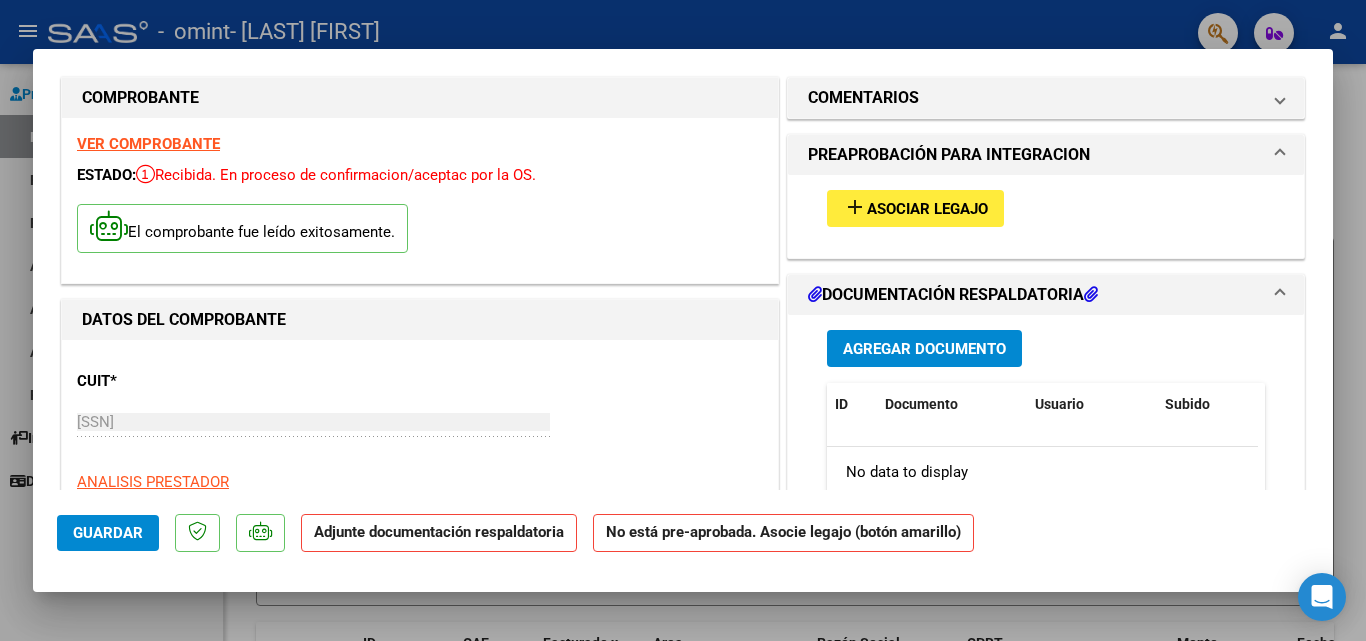 scroll, scrollTop: 304, scrollLeft: 0, axis: vertical 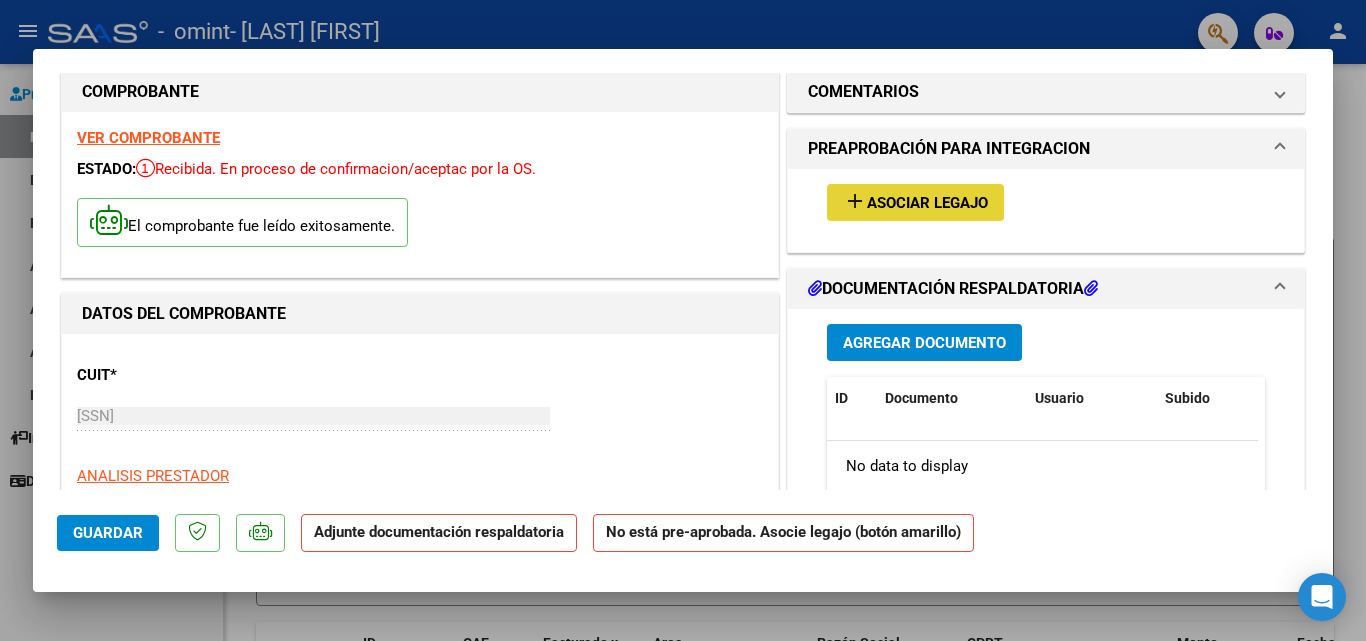 click on "add" at bounding box center [855, 201] 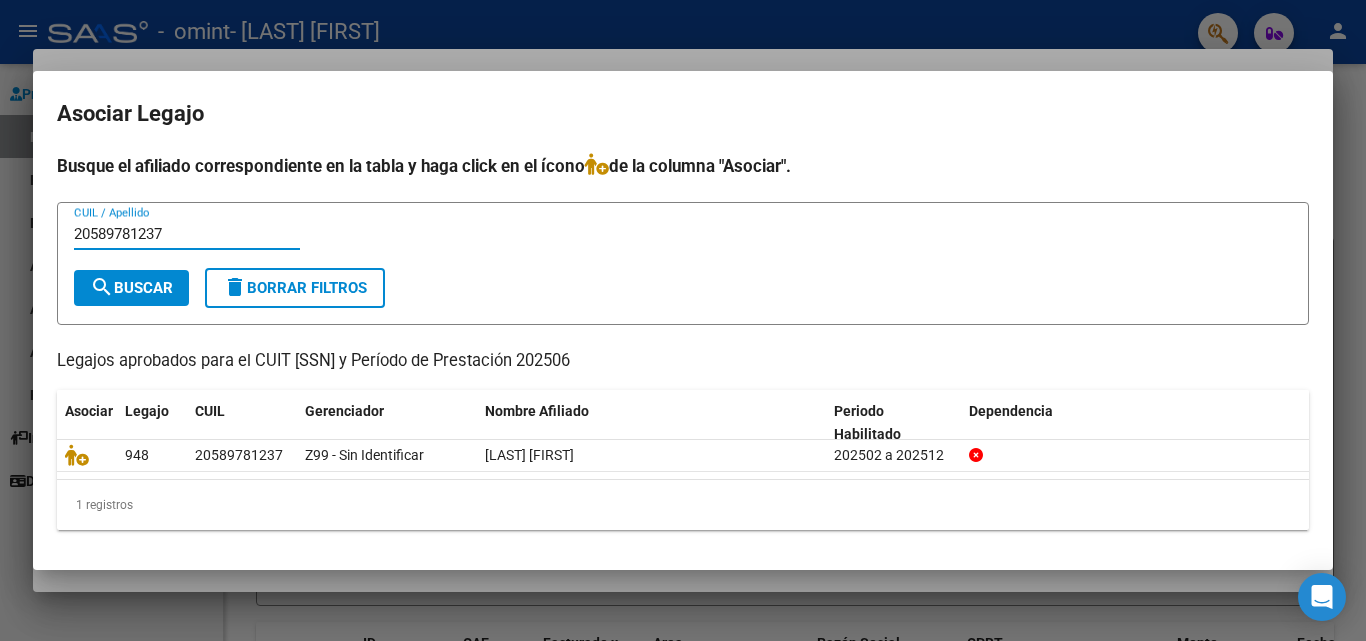type on "20589781237" 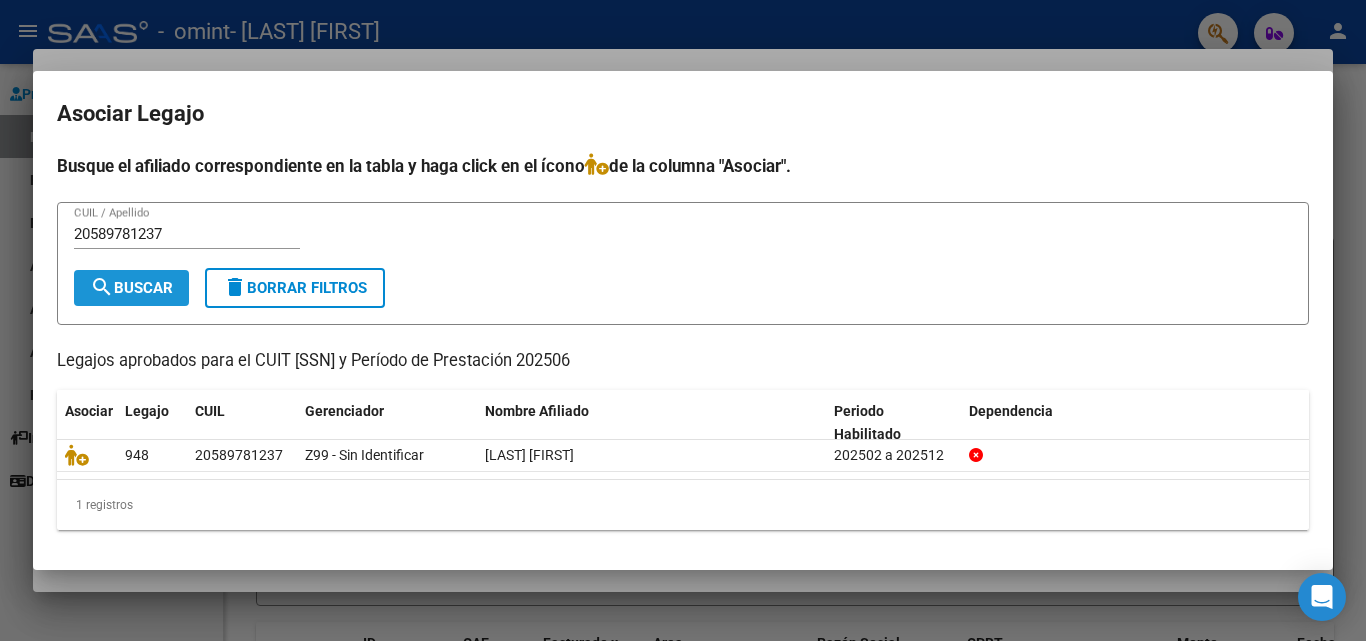 click on "search  Buscar" at bounding box center (131, 288) 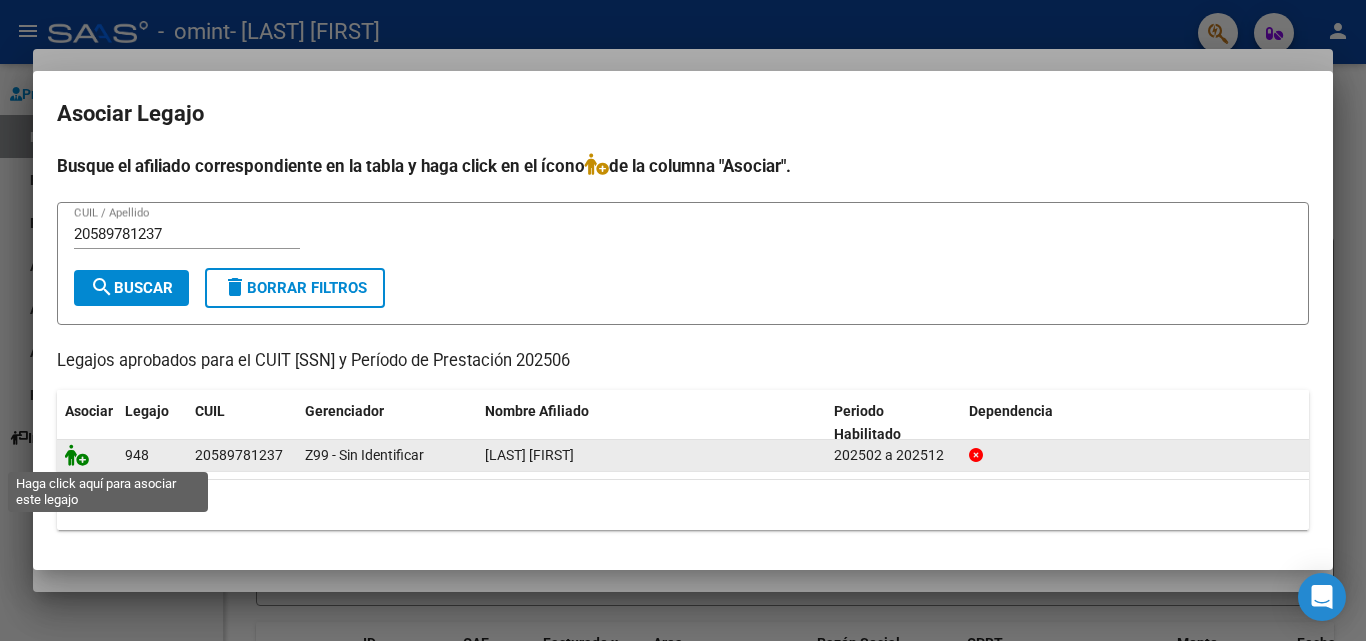 click 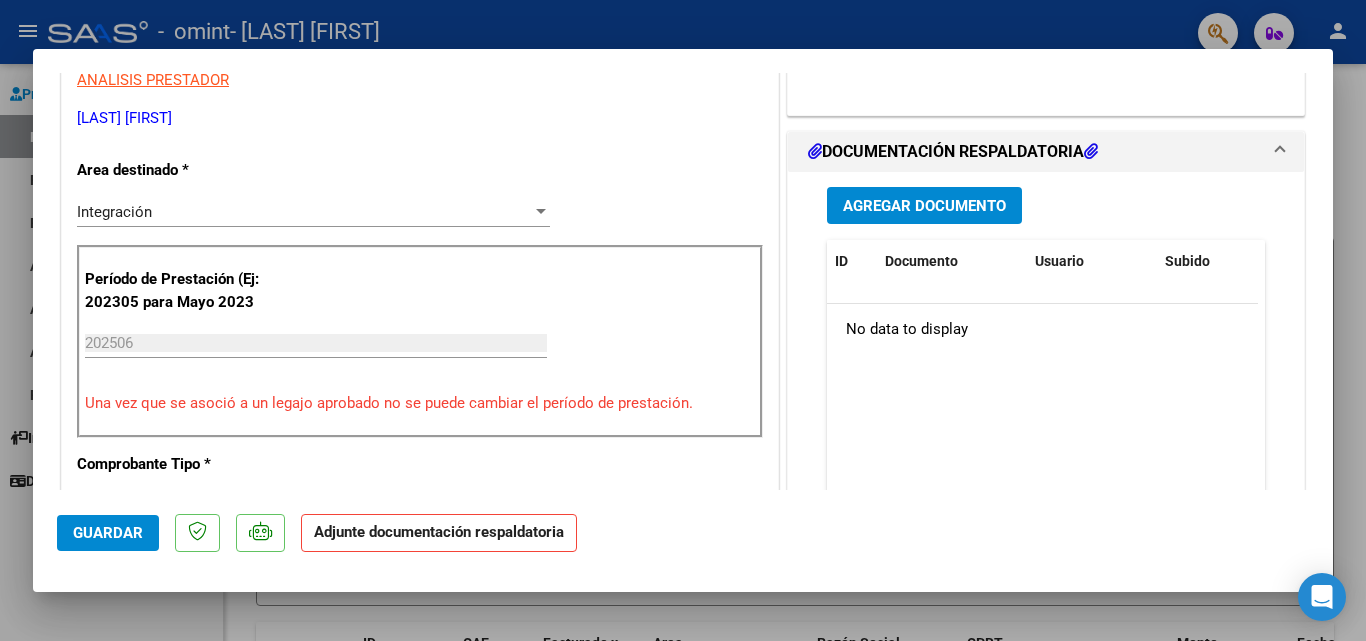 scroll, scrollTop: 695, scrollLeft: 0, axis: vertical 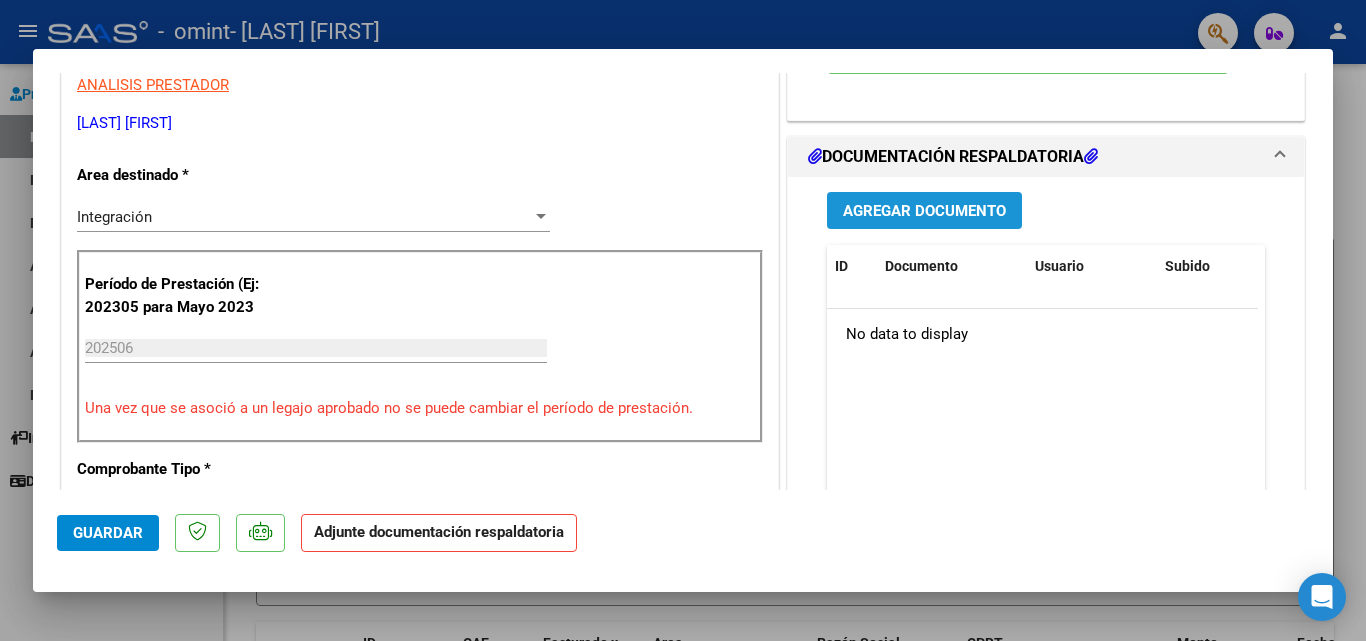 click on "Agregar Documento" at bounding box center (924, 211) 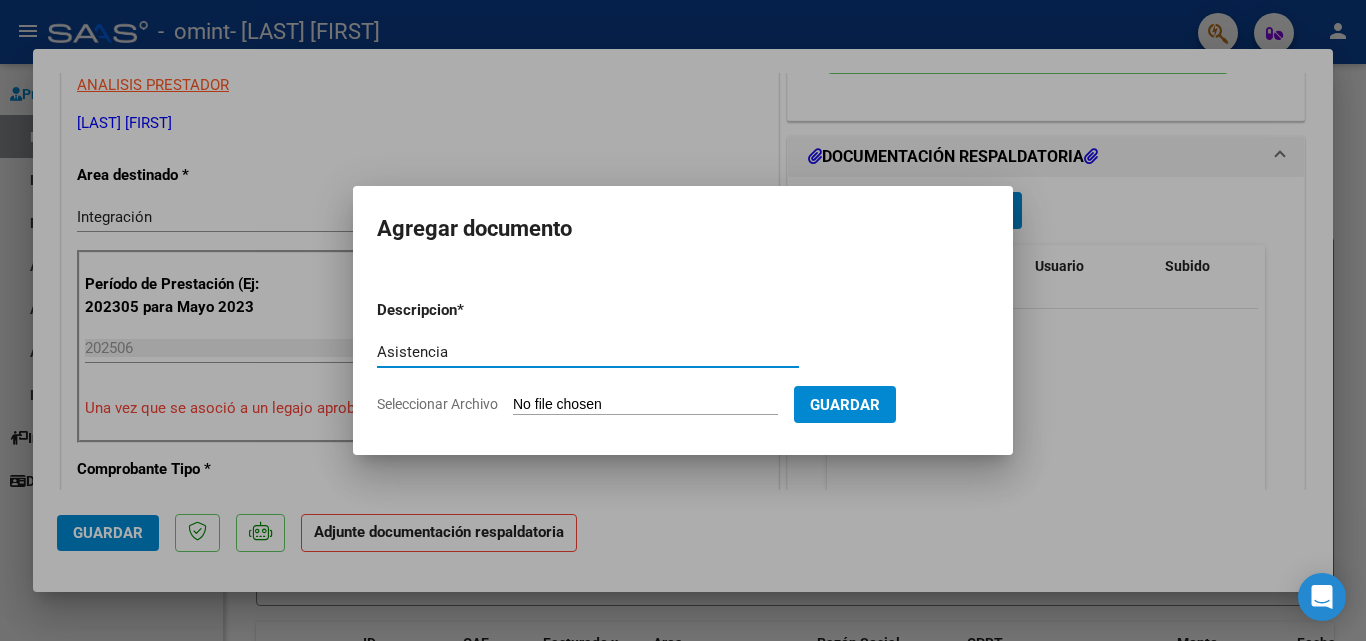 type on "Asistencia" 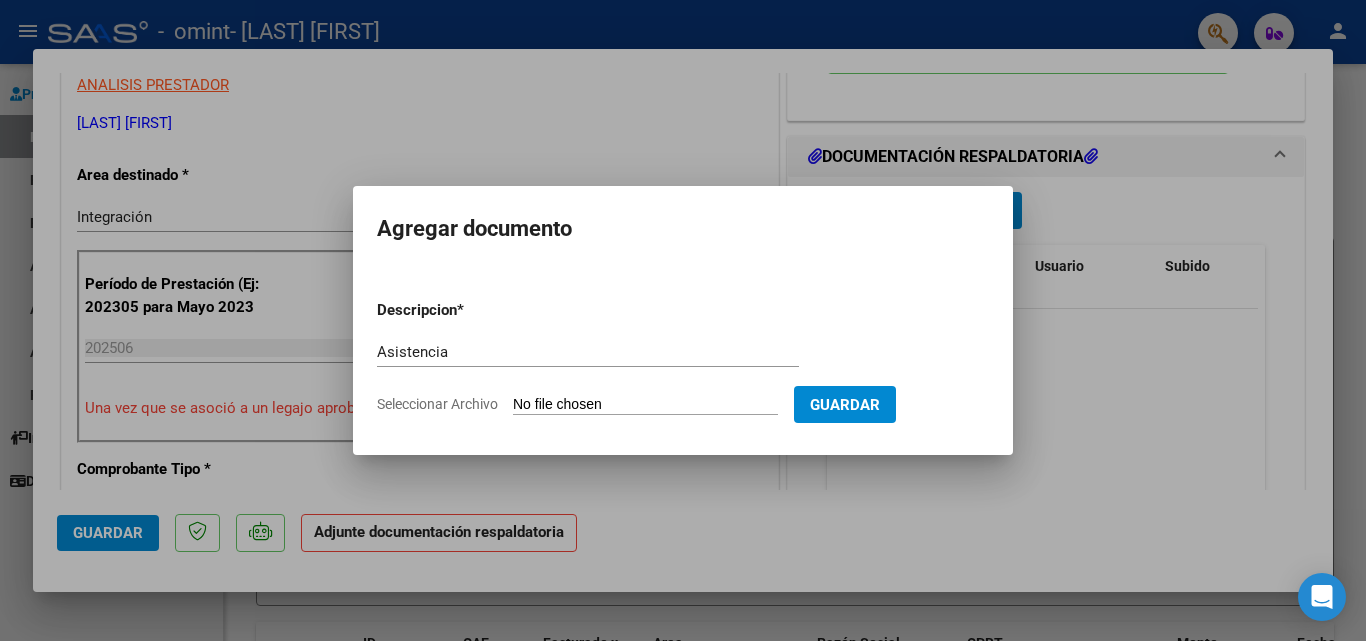 click on "Seleccionar Archivo" at bounding box center [645, 405] 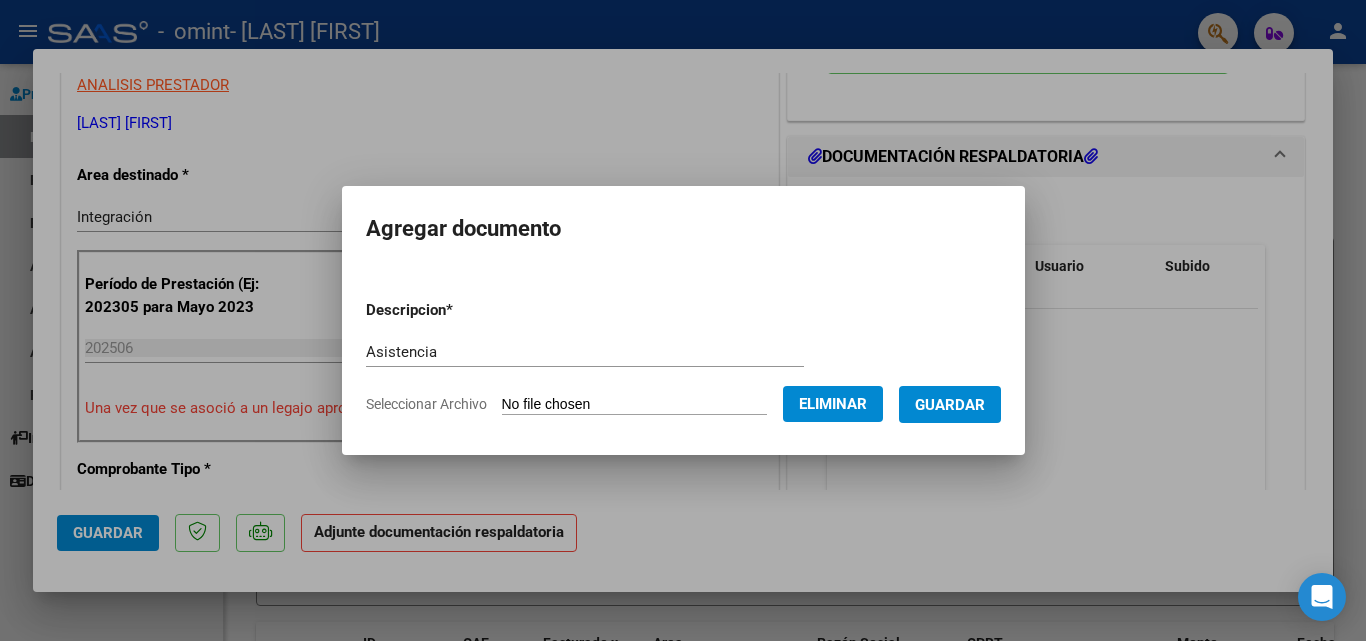 click on "Guardar" at bounding box center (950, 405) 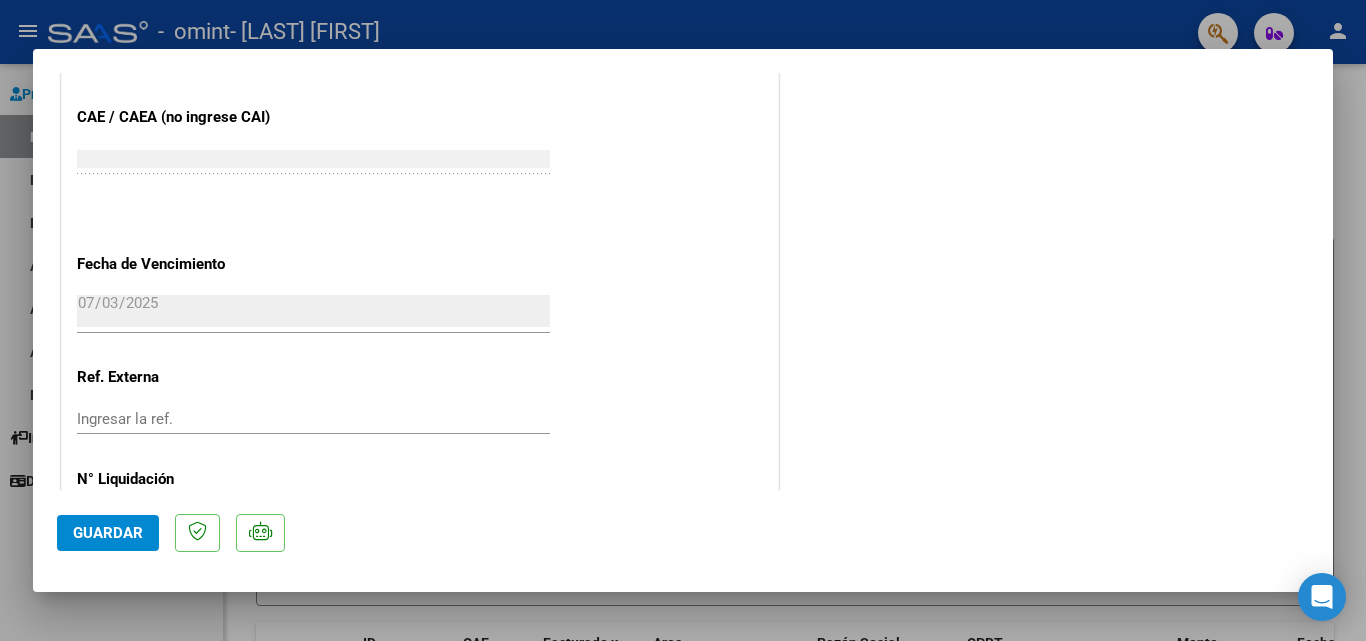 scroll, scrollTop: 1649, scrollLeft: 0, axis: vertical 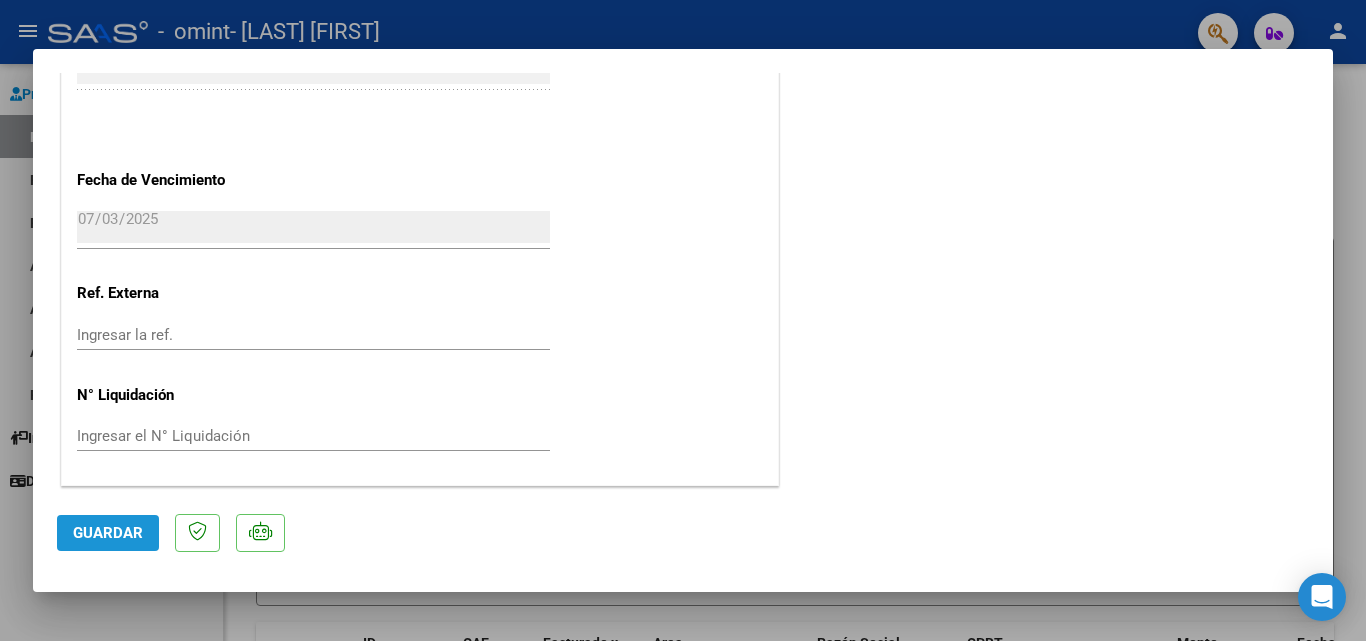 click on "Guardar" 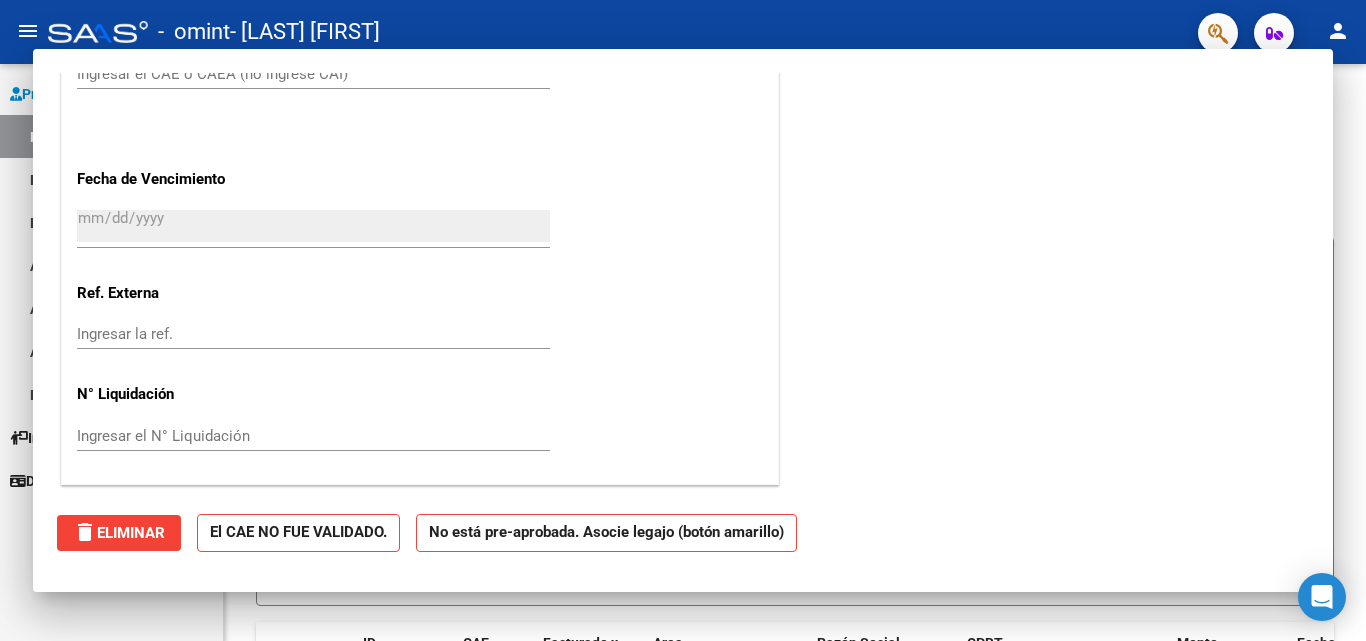 scroll, scrollTop: 0, scrollLeft: 0, axis: both 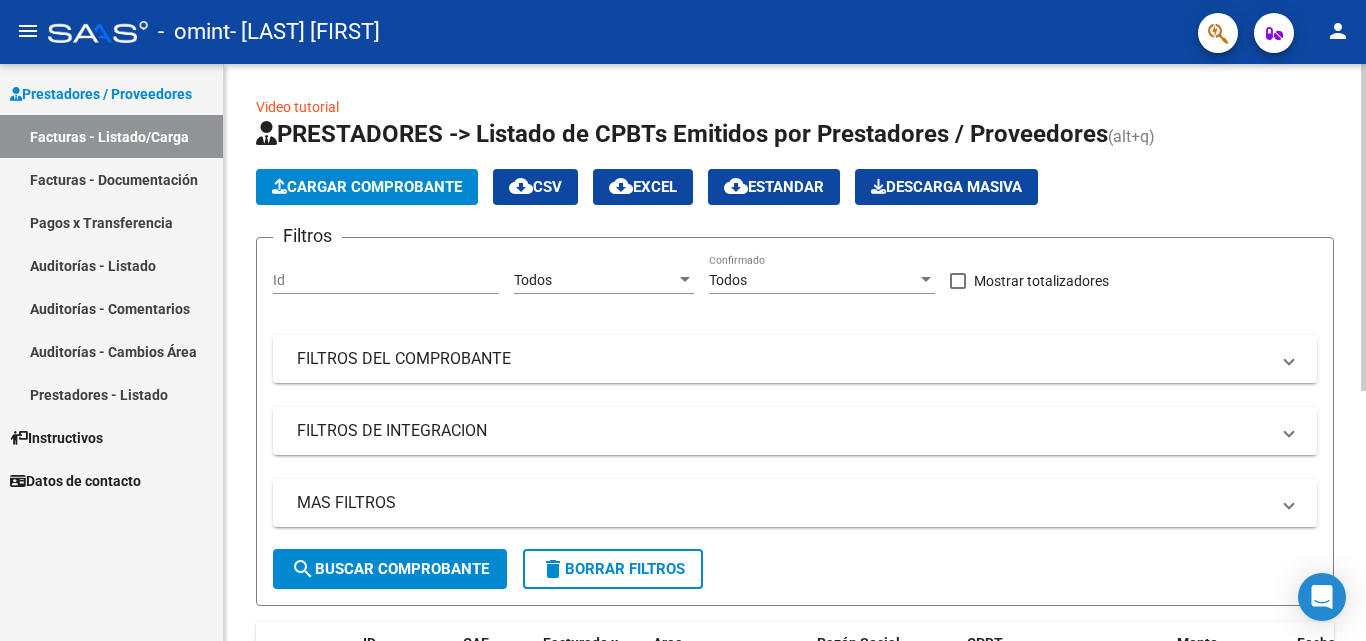 click on "Video tutorial" 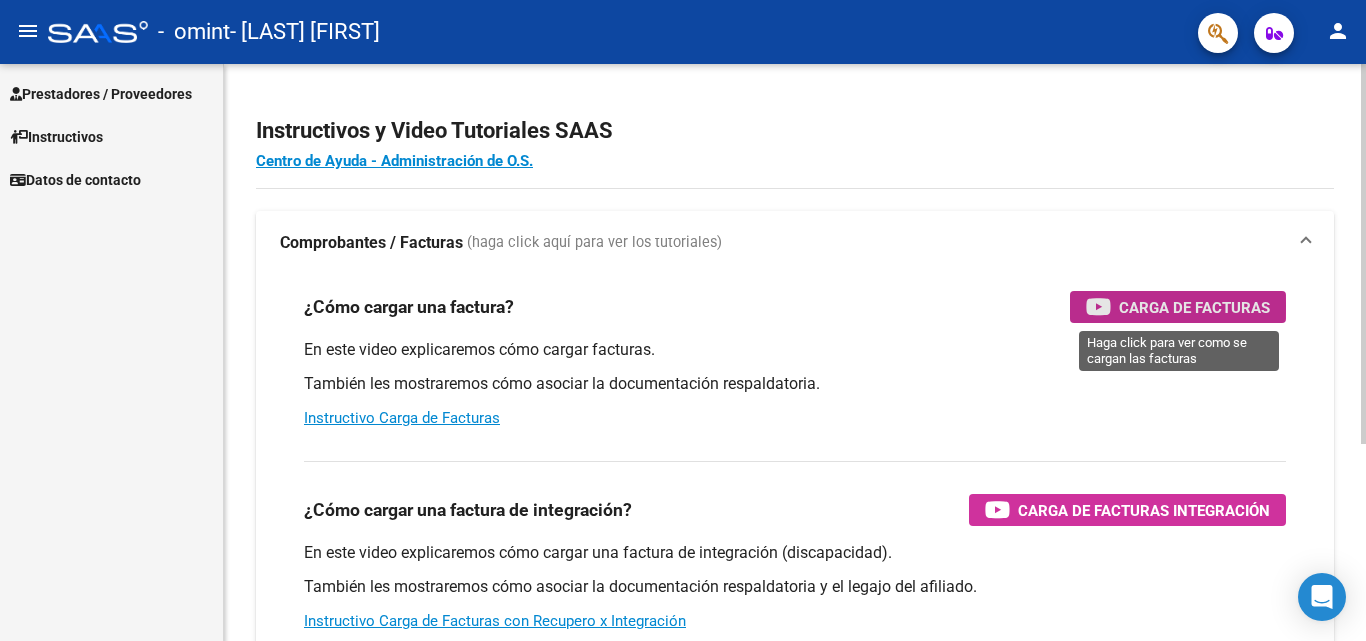 click at bounding box center [1098, 306] 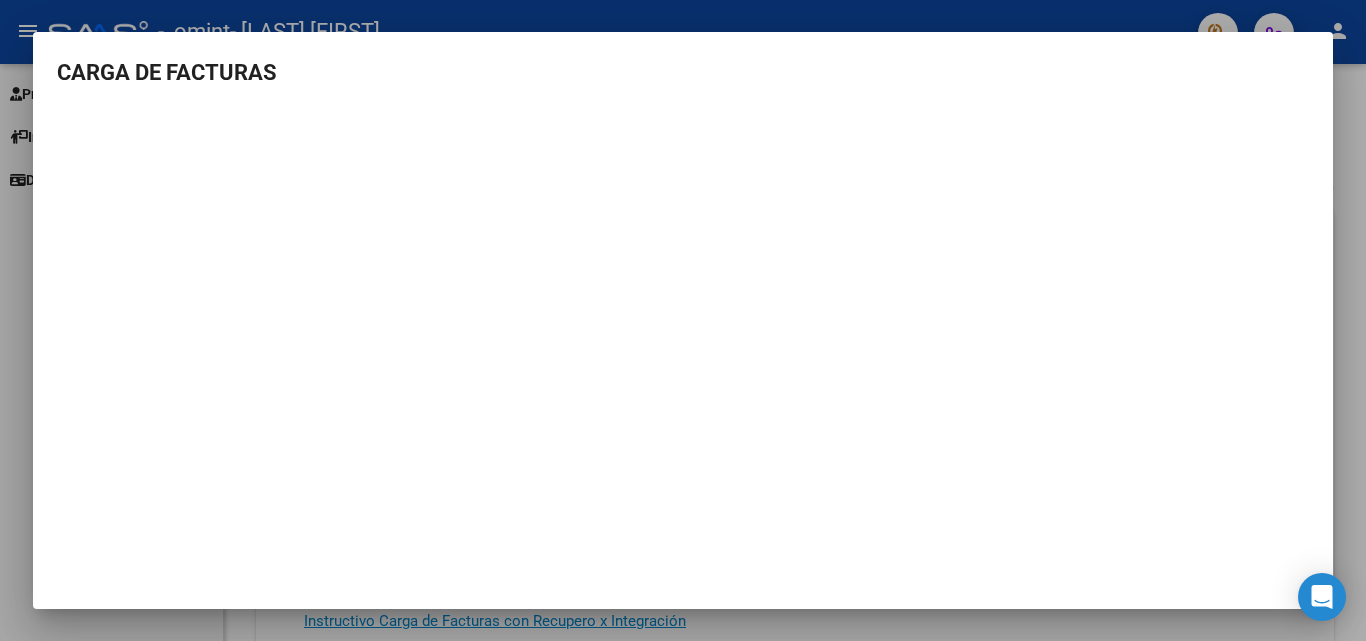 click at bounding box center [683, 320] 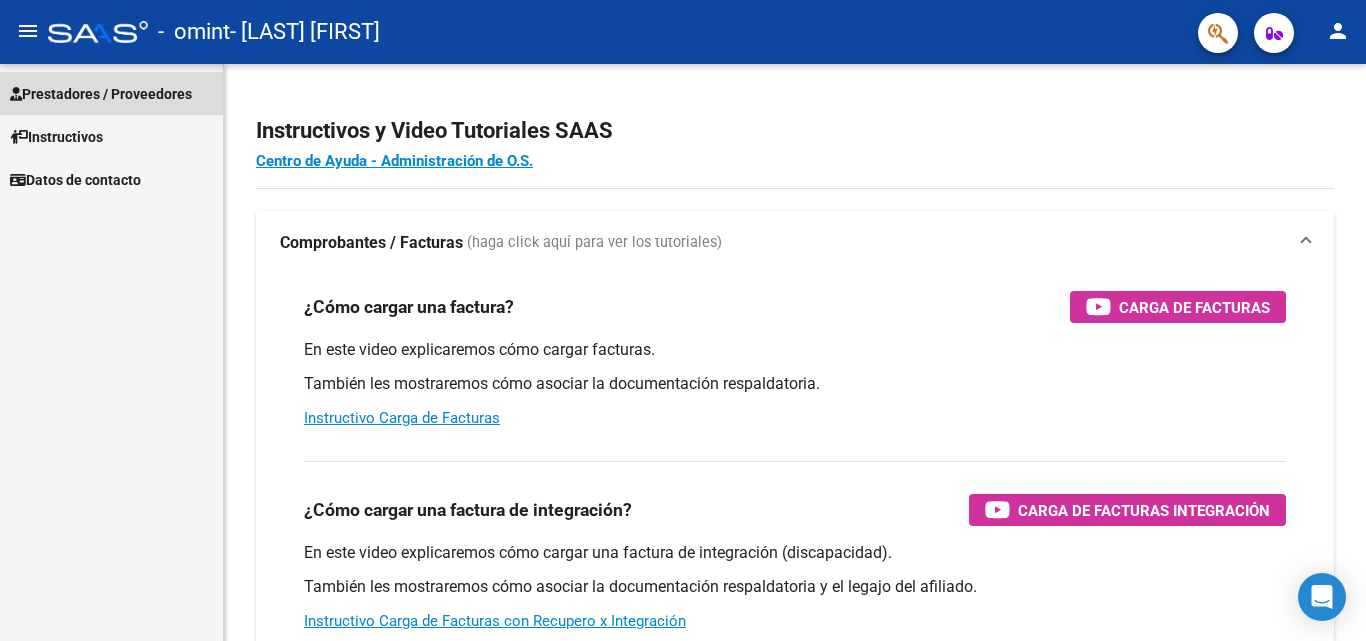 click on "Prestadores / Proveedores" at bounding box center [111, 93] 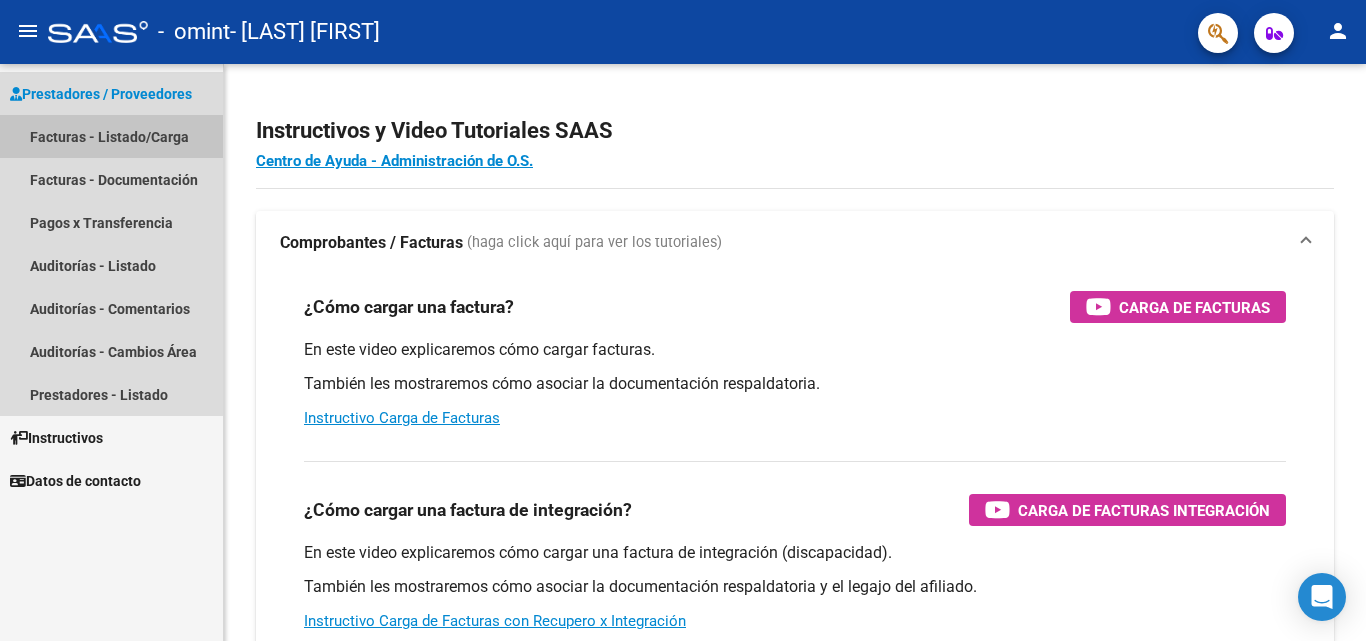 click on "Facturas - Listado/Carga" at bounding box center [111, 136] 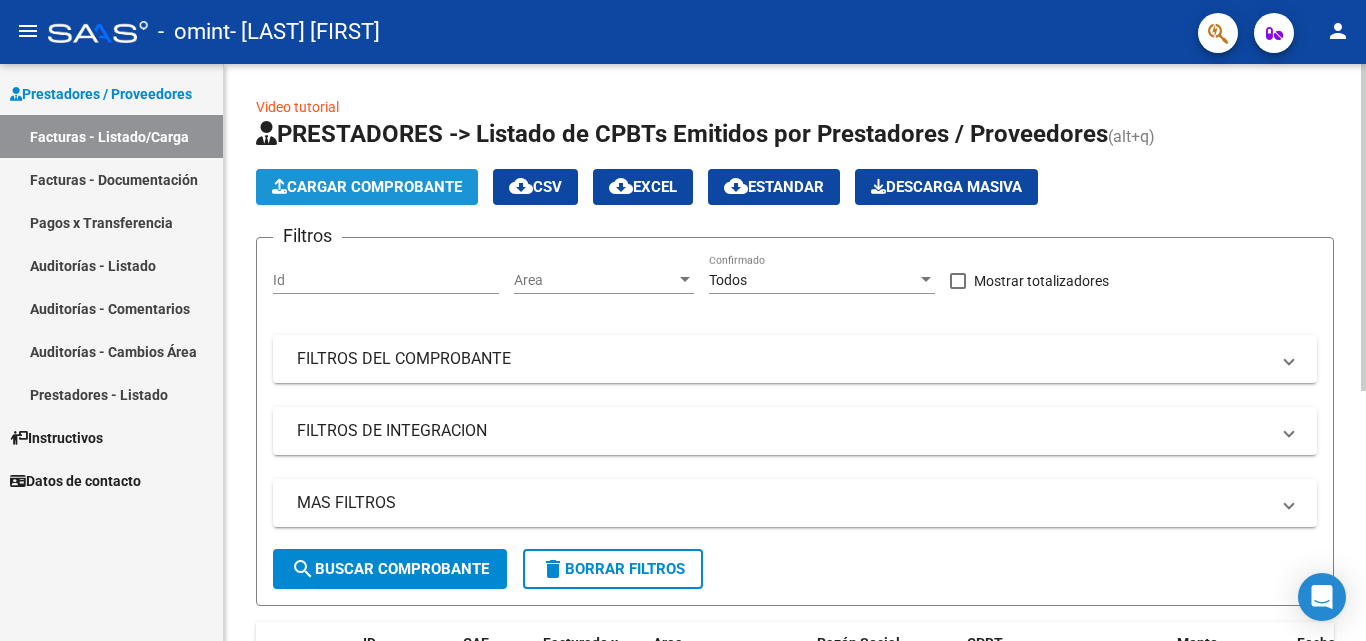 click on "Cargar Comprobante" 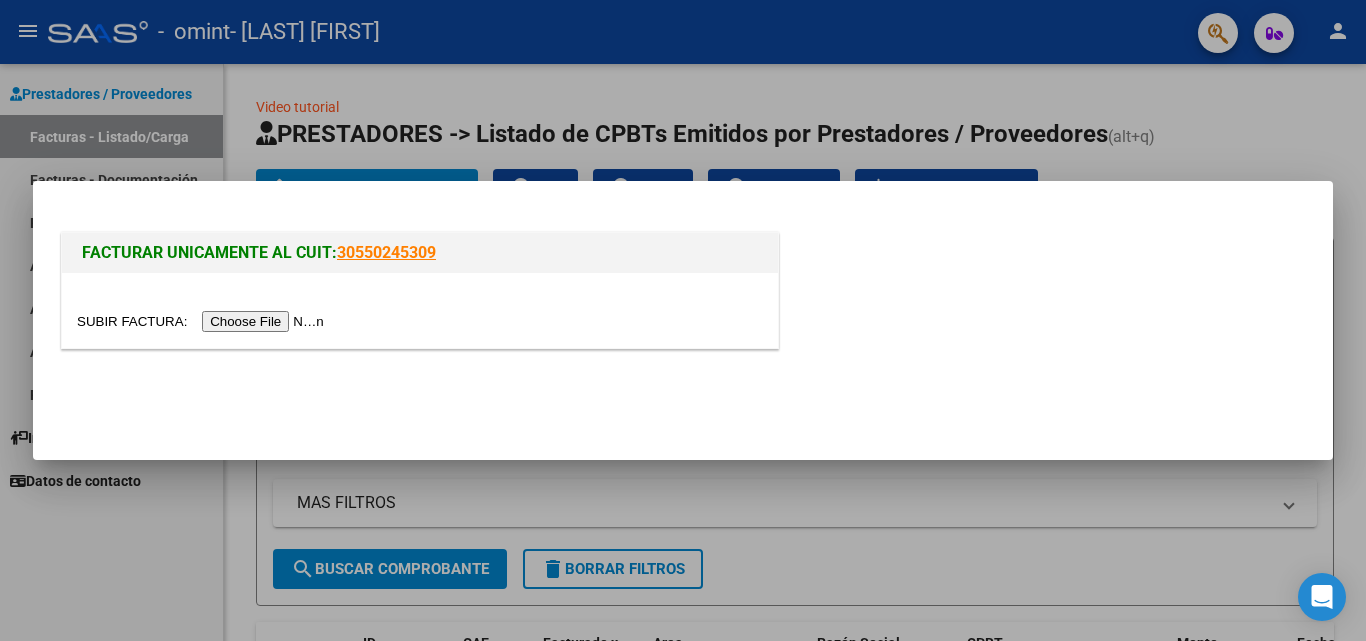 click at bounding box center [203, 321] 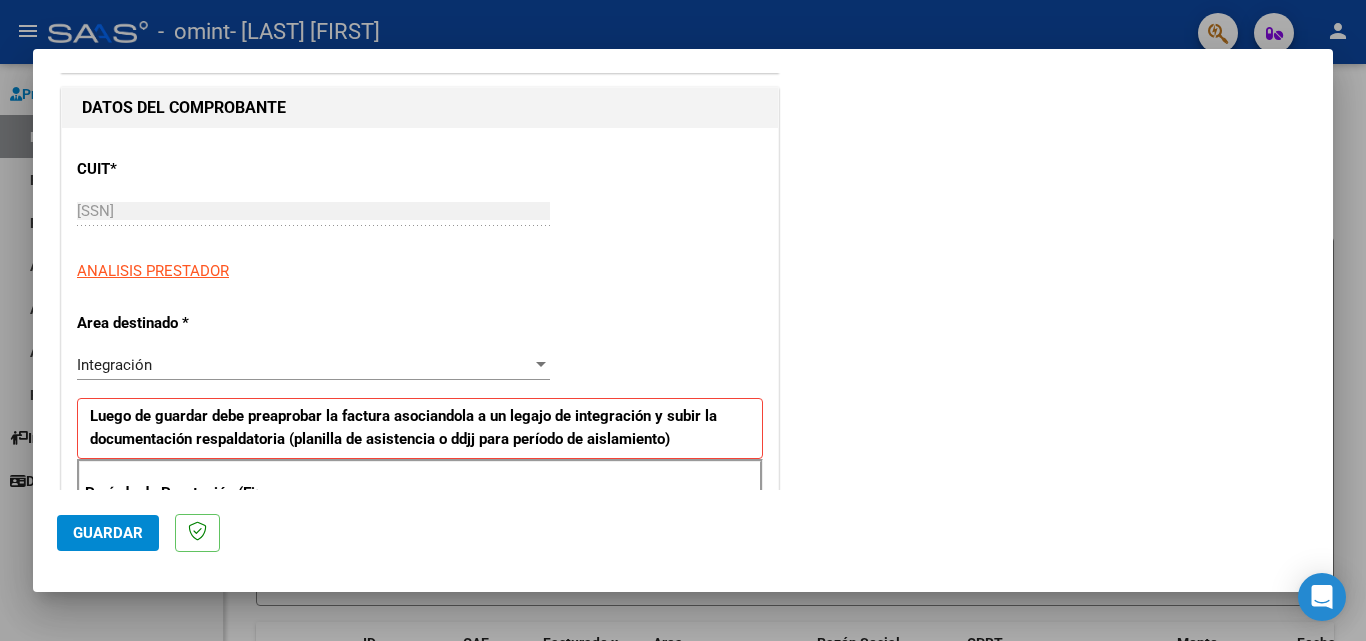 scroll, scrollTop: 198, scrollLeft: 0, axis: vertical 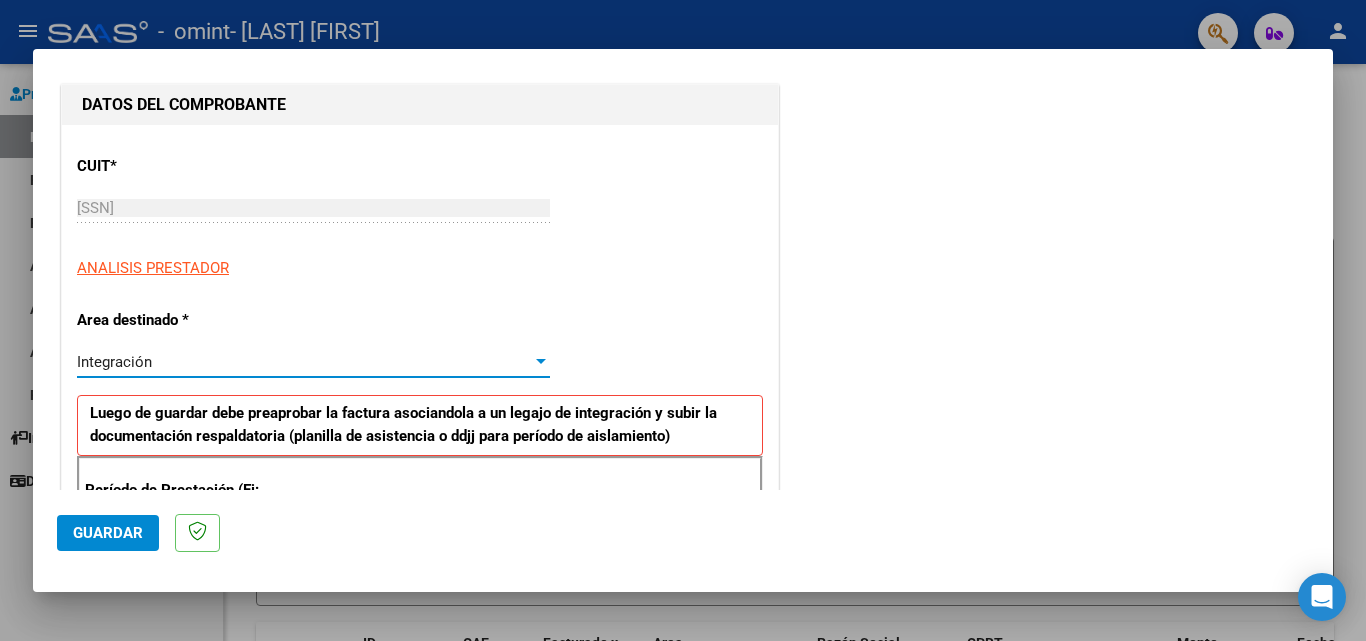 click on "Integración" at bounding box center [304, 362] 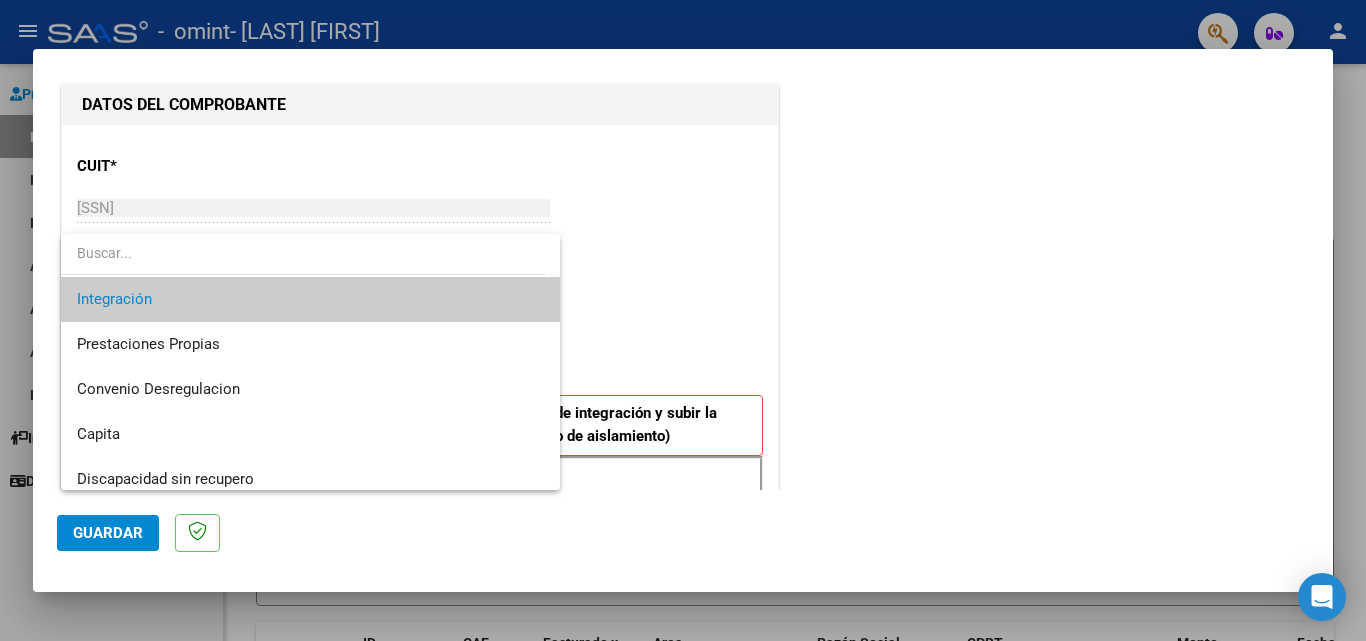 scroll, scrollTop: 149, scrollLeft: 0, axis: vertical 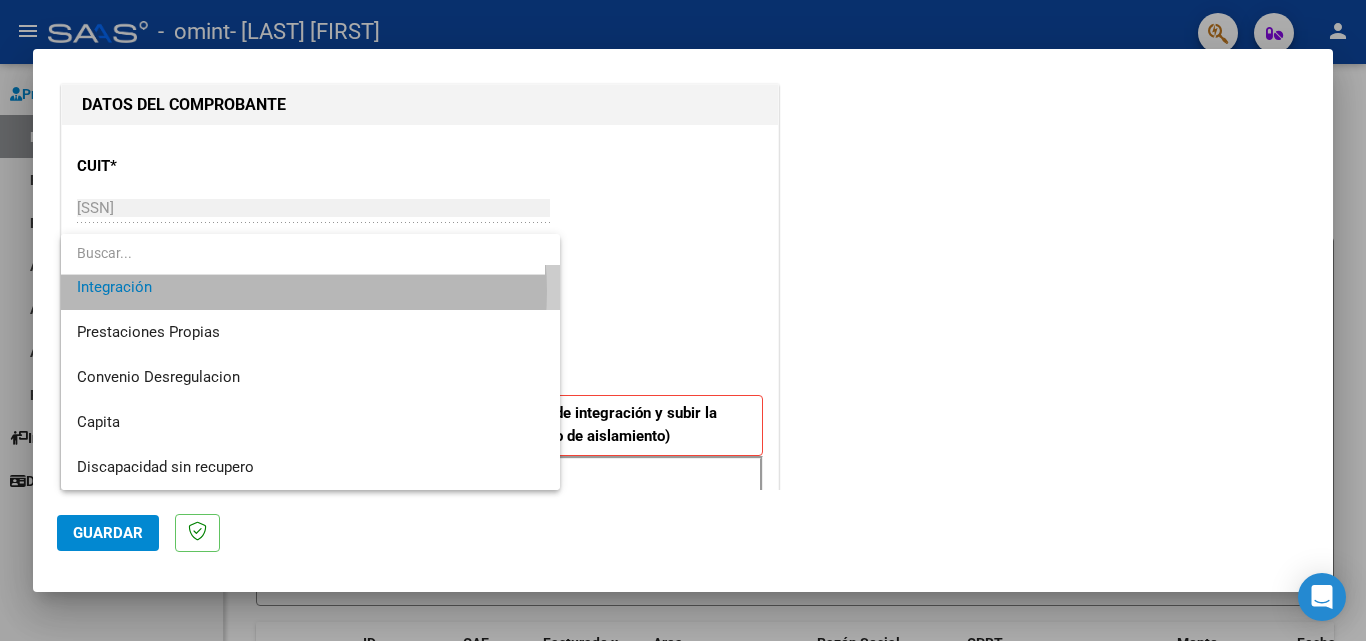 click on "Integración" at bounding box center (310, 287) 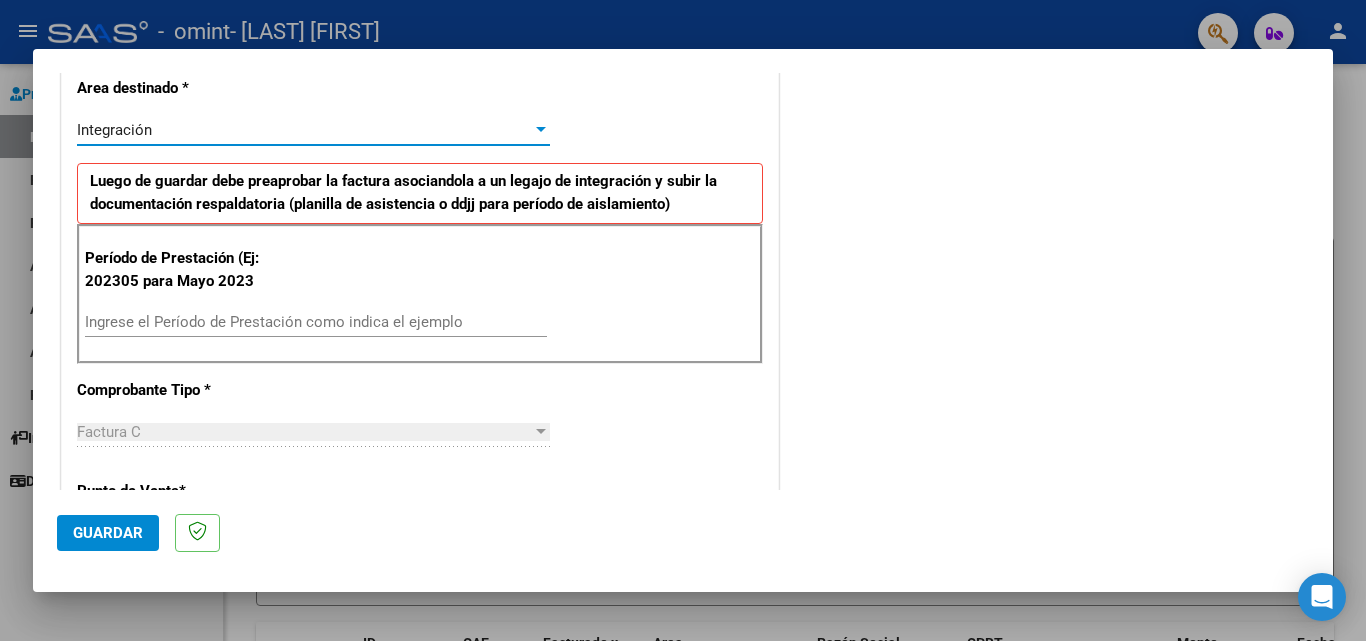 scroll, scrollTop: 431, scrollLeft: 0, axis: vertical 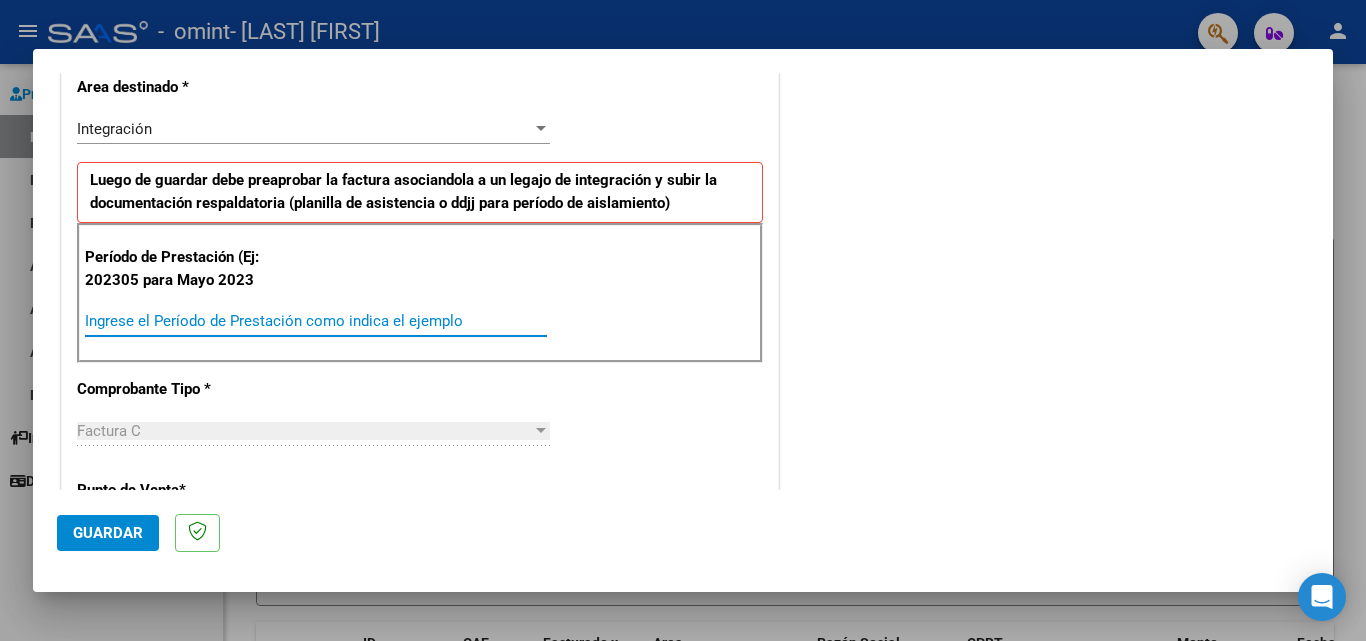 click on "Ingrese el Período de Prestación como indica el ejemplo" at bounding box center (316, 321) 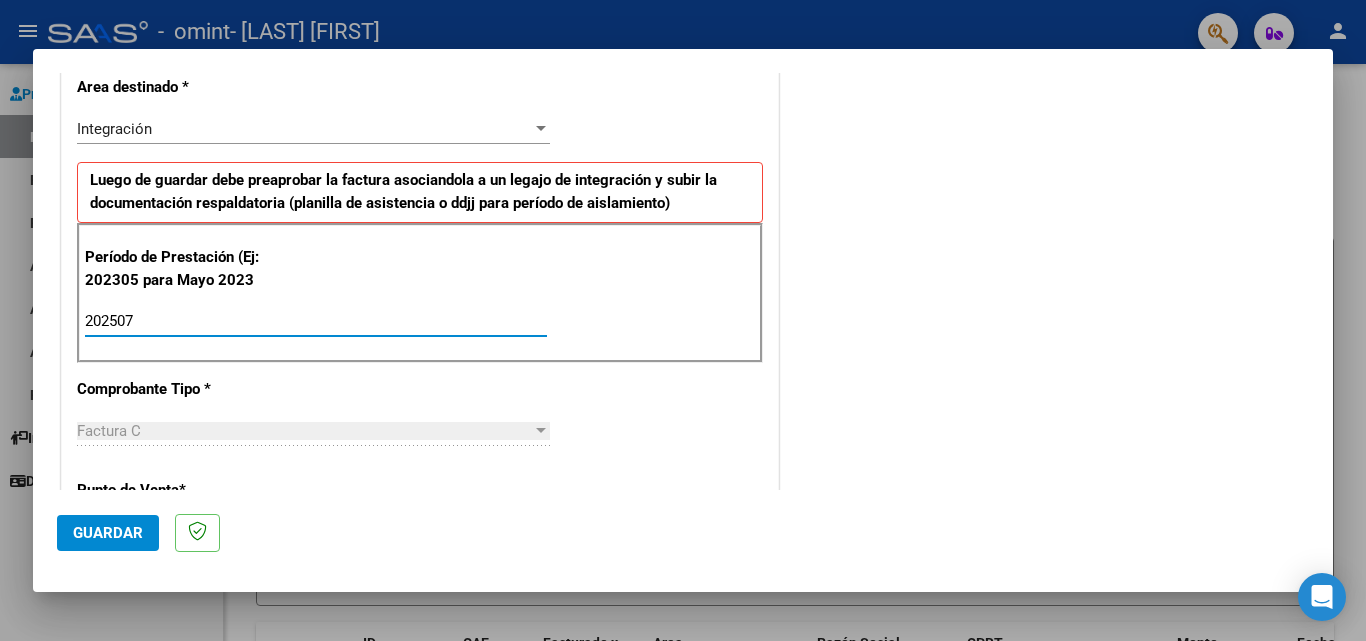 type on "202507" 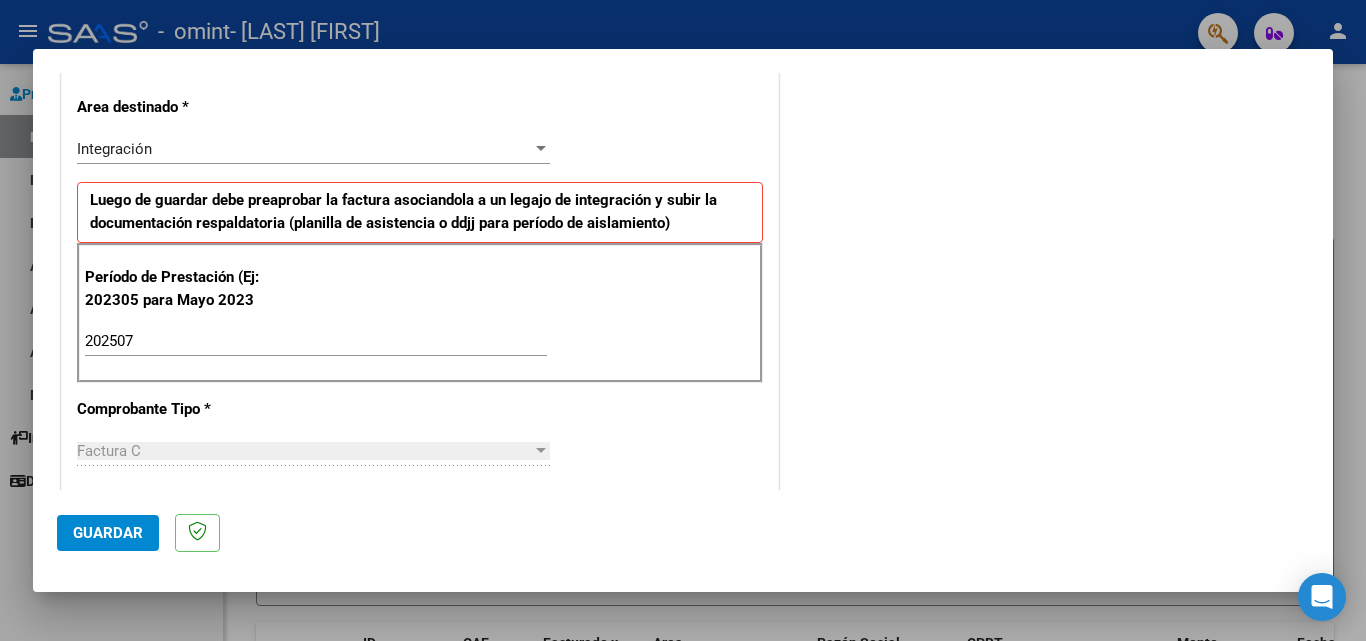 scroll, scrollTop: 0, scrollLeft: 0, axis: both 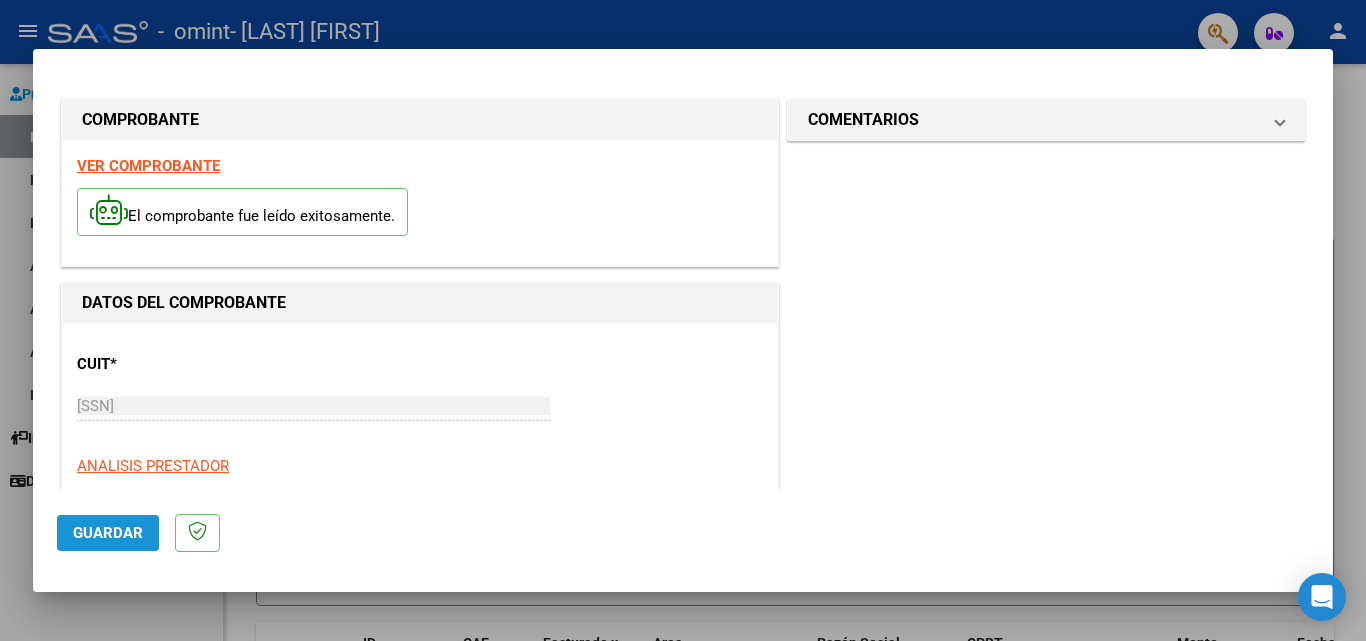 click on "Guardar" 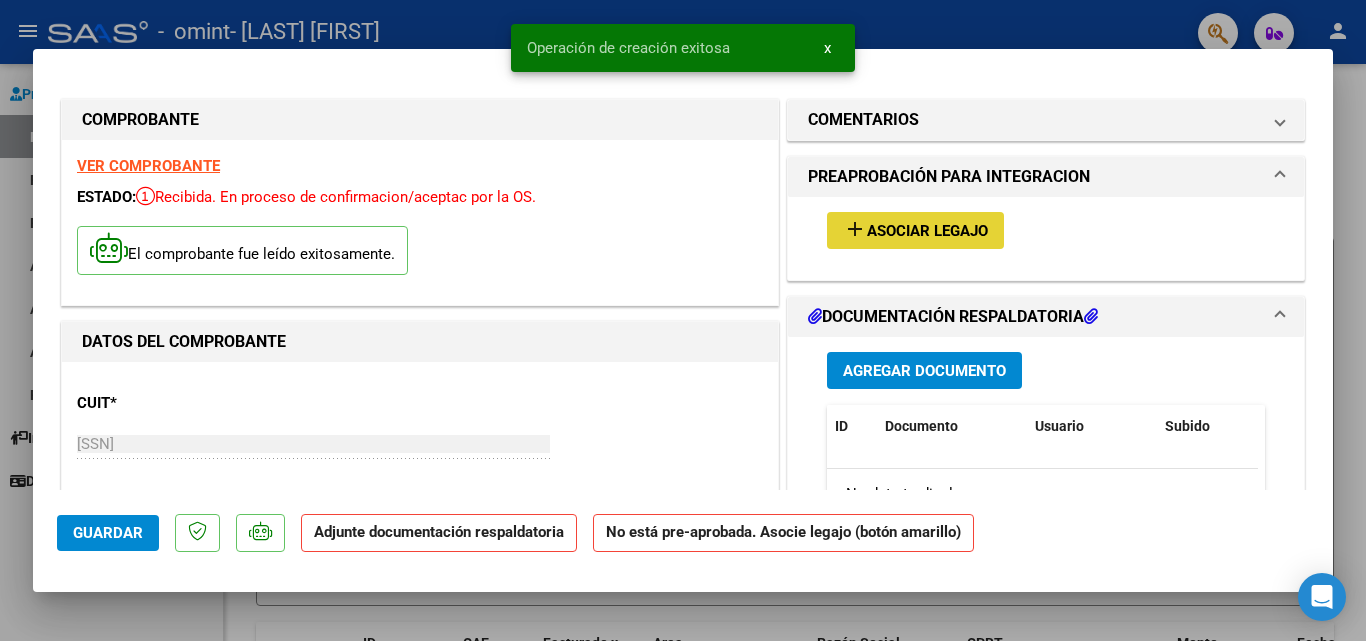click on "add" at bounding box center (855, 229) 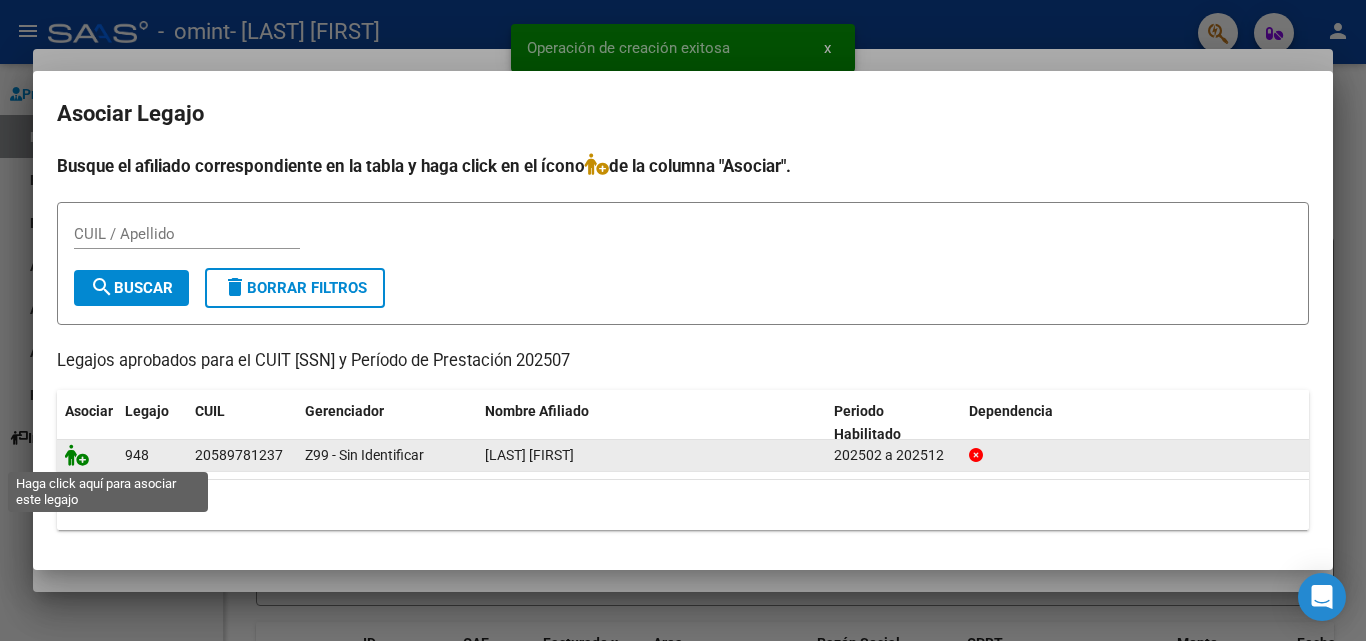 click 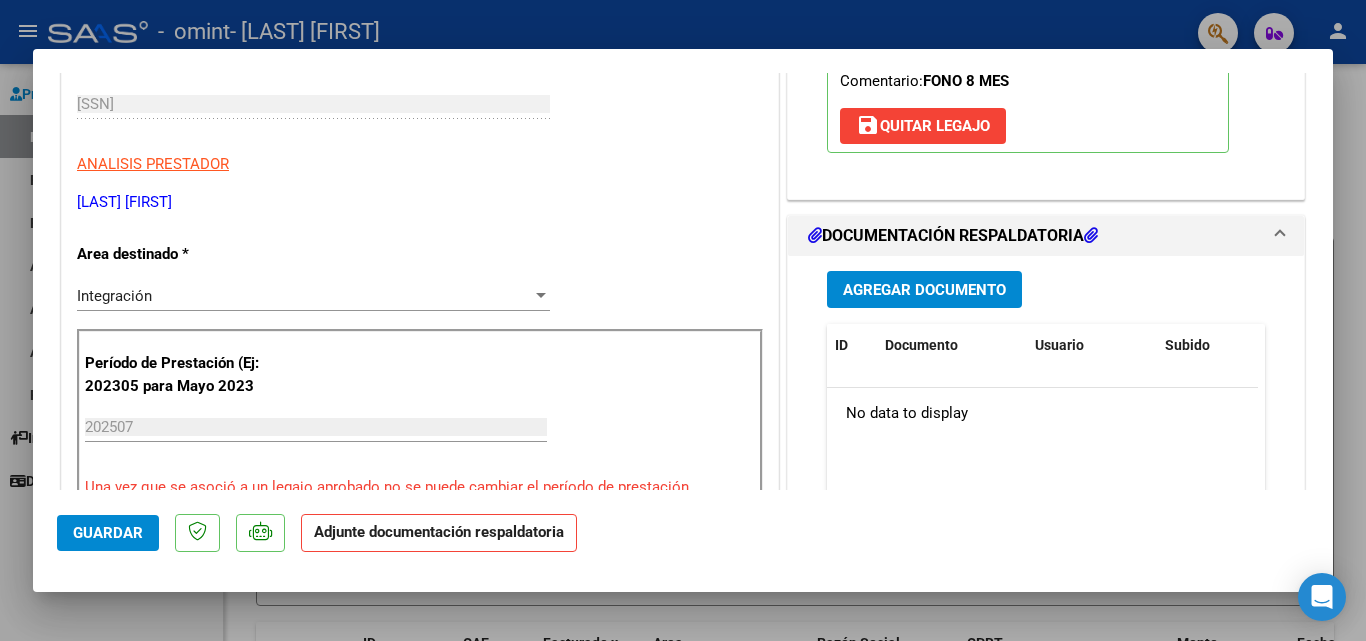 scroll, scrollTop: 341, scrollLeft: 0, axis: vertical 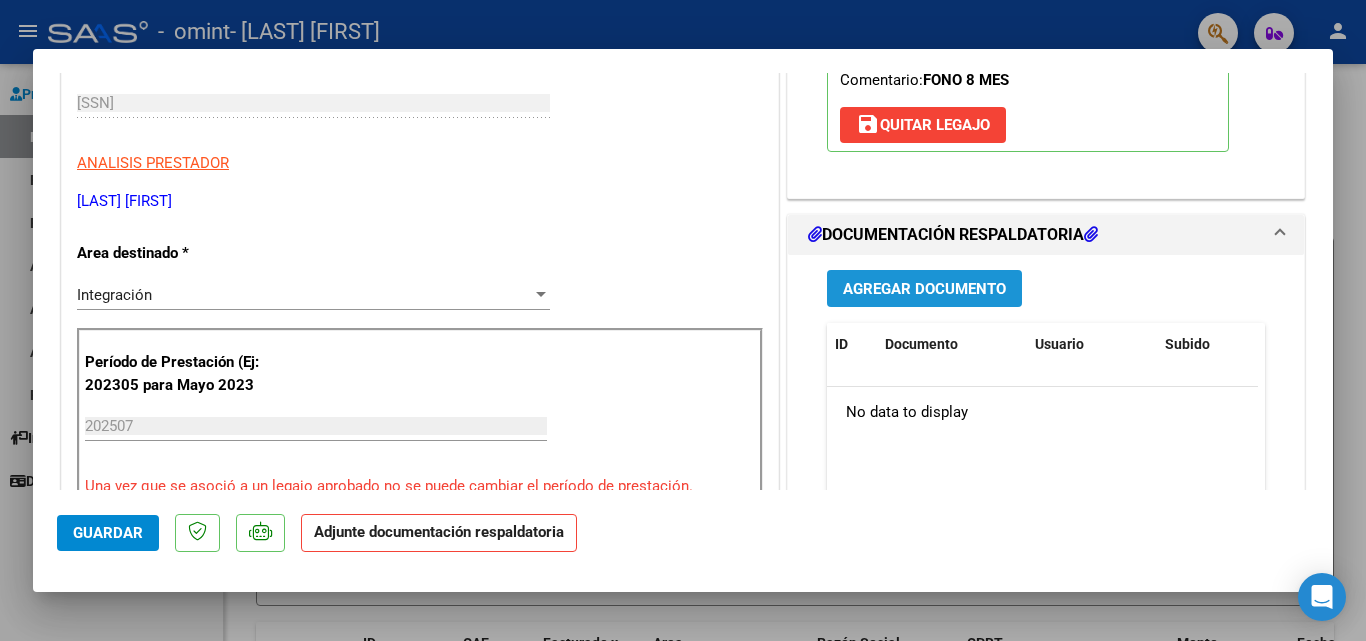 click on "Agregar Documento" at bounding box center (924, 289) 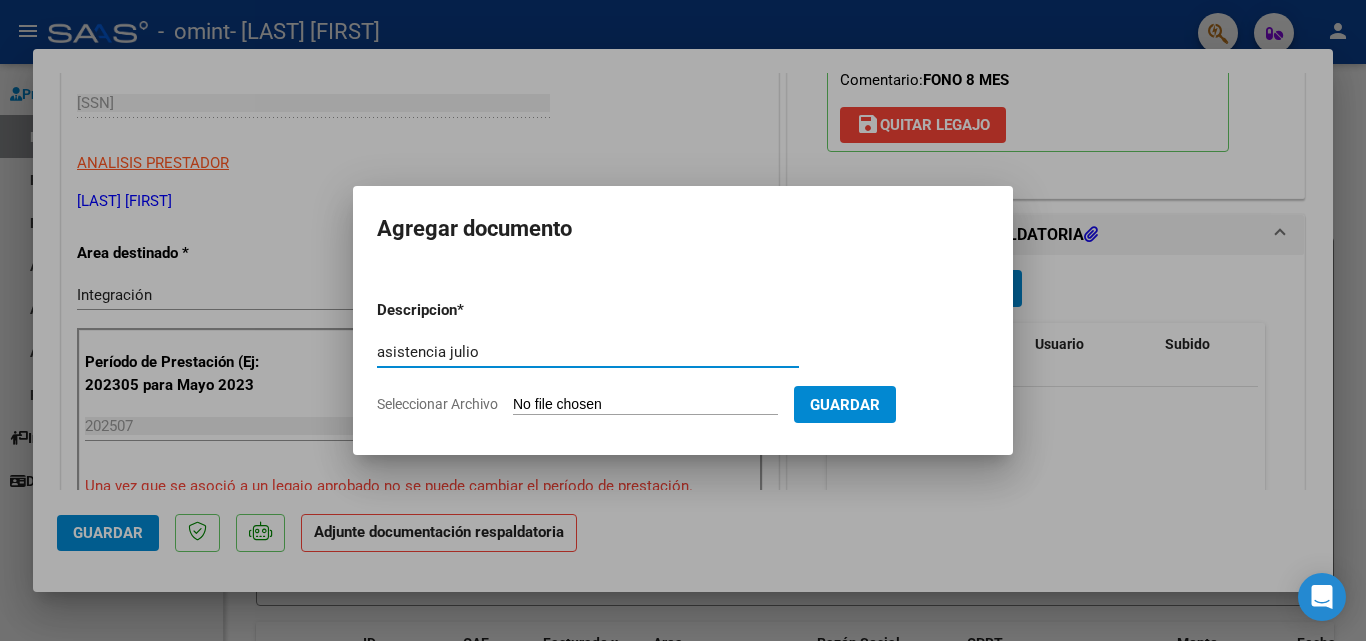 type on "asistencia julio" 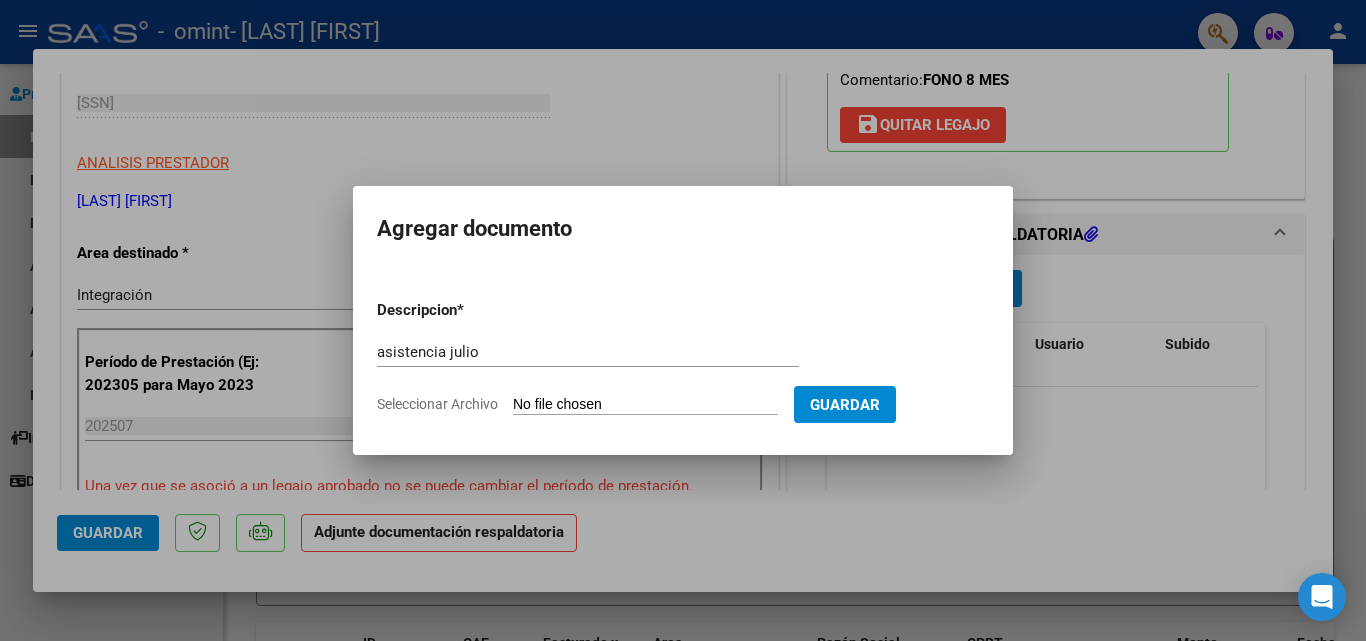 click on "Seleccionar Archivo" at bounding box center [645, 405] 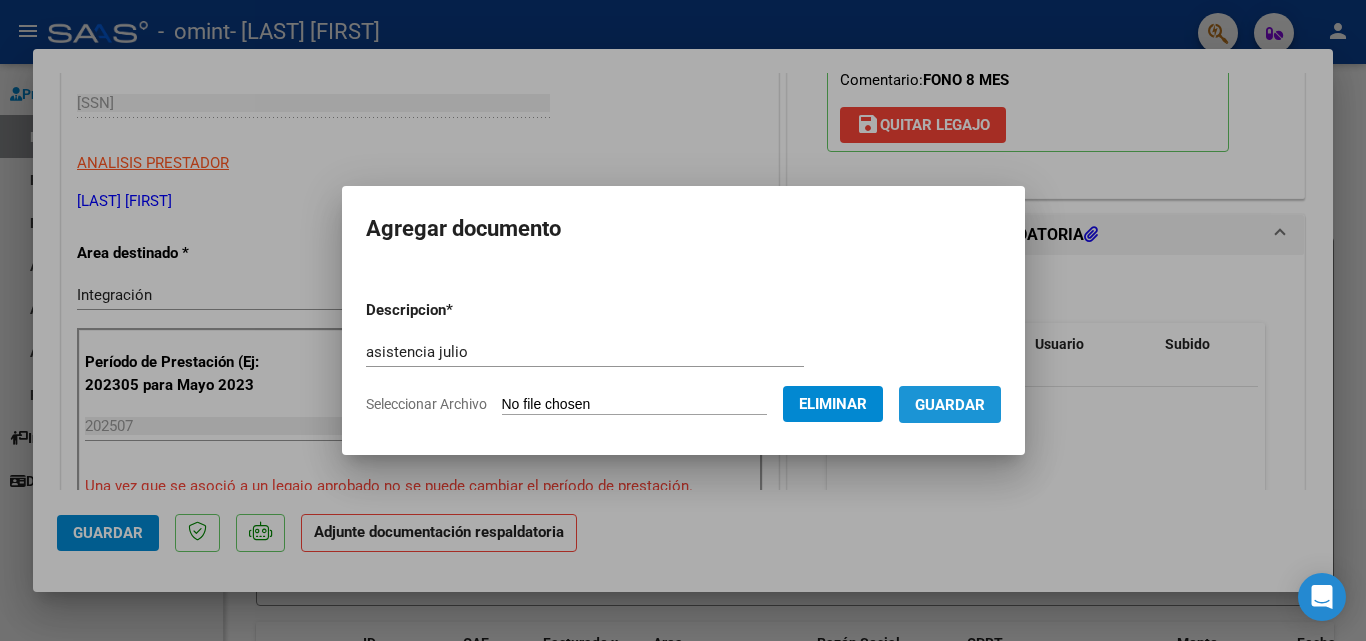 click on "Guardar" at bounding box center (950, 405) 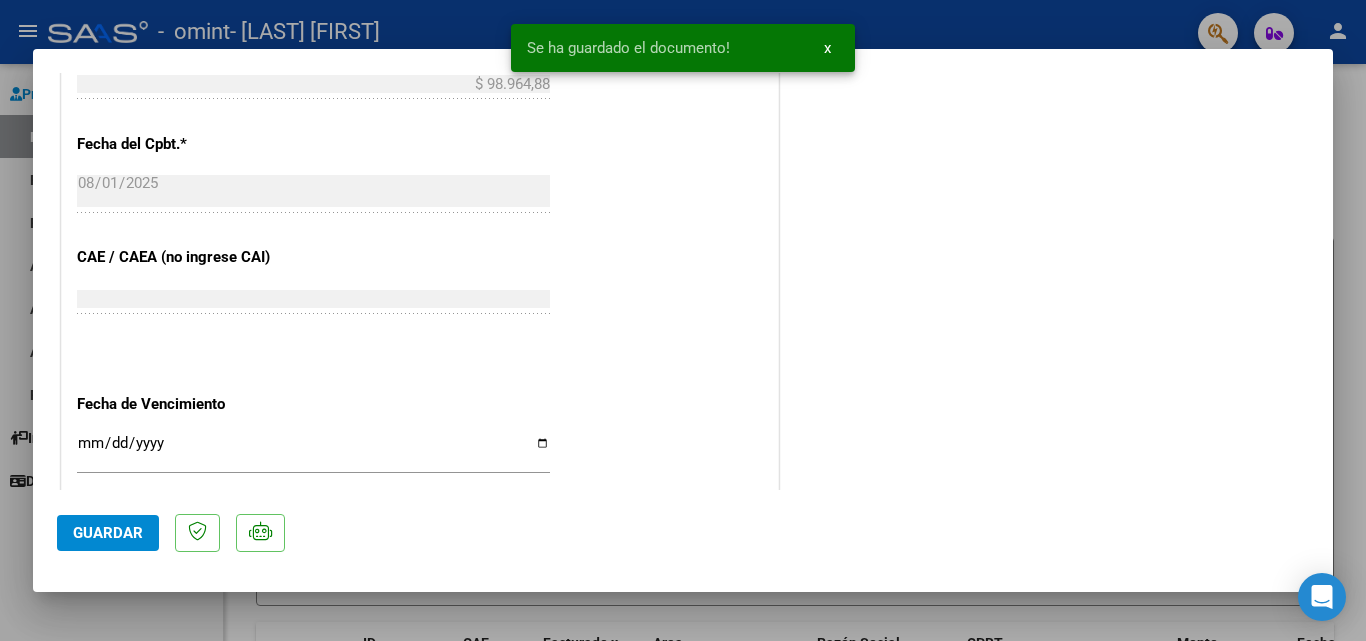 scroll, scrollTop: 1373, scrollLeft: 0, axis: vertical 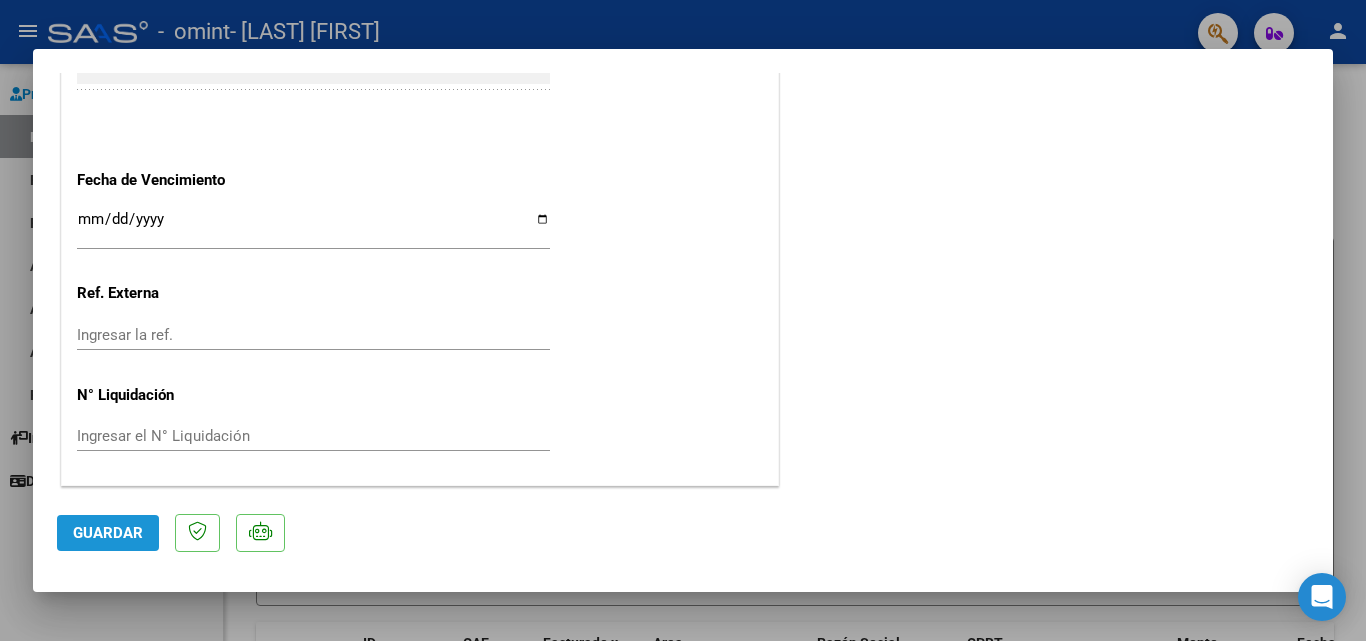 click on "Guardar" 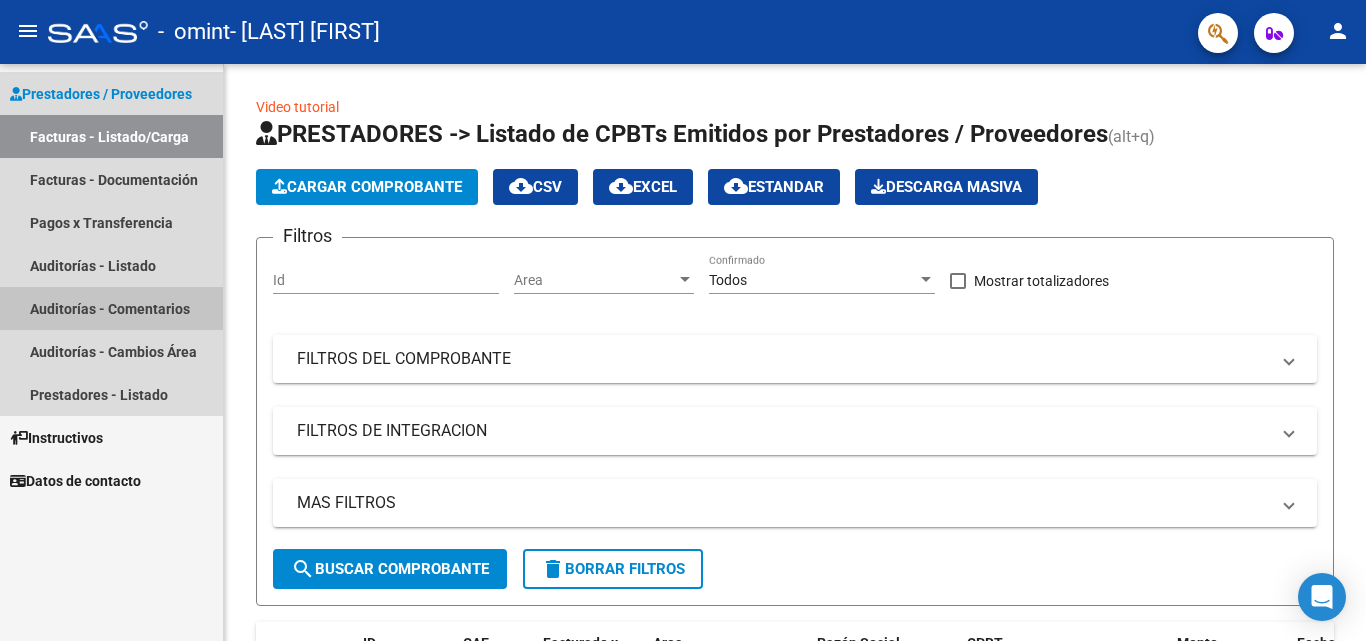 click on "Auditorías - Comentarios" at bounding box center (111, 308) 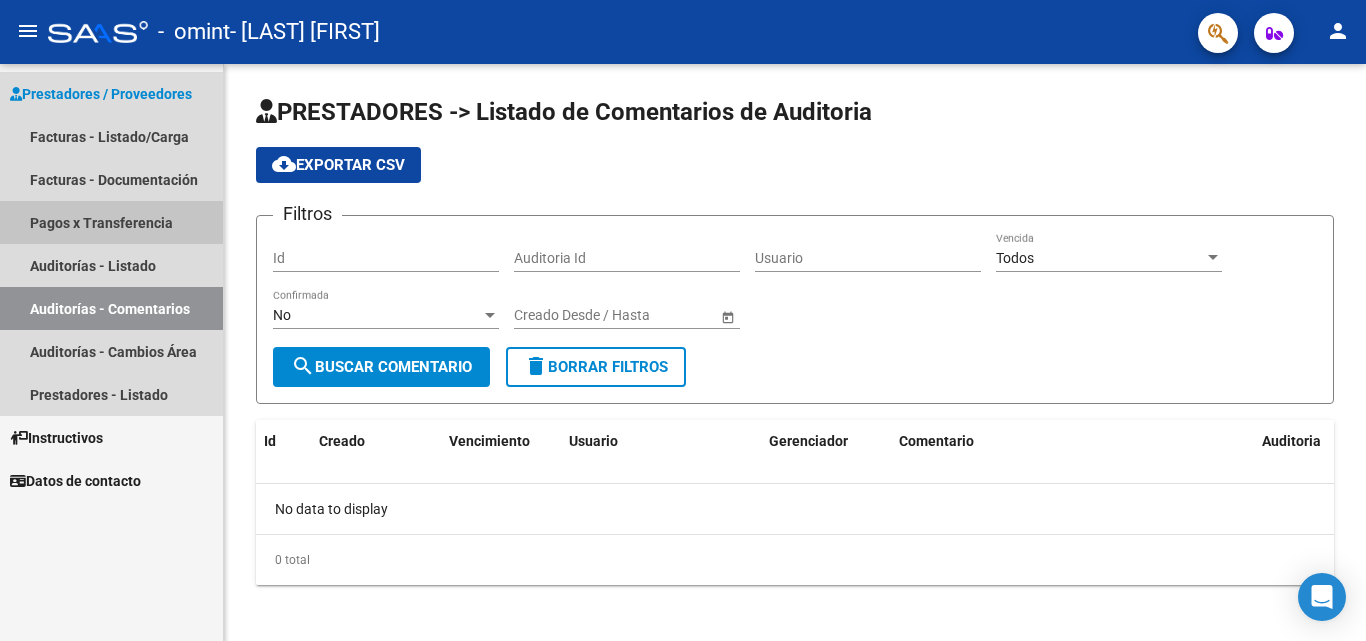 click on "Pagos x Transferencia" at bounding box center (111, 222) 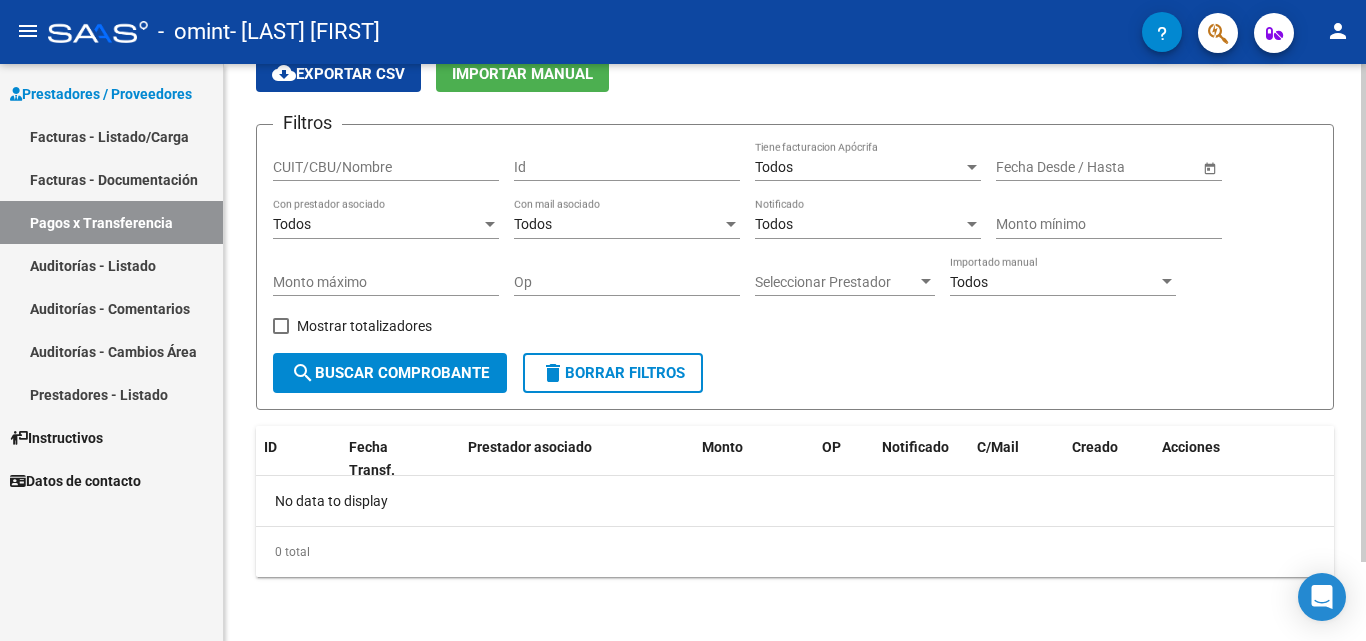scroll, scrollTop: 0, scrollLeft: 0, axis: both 